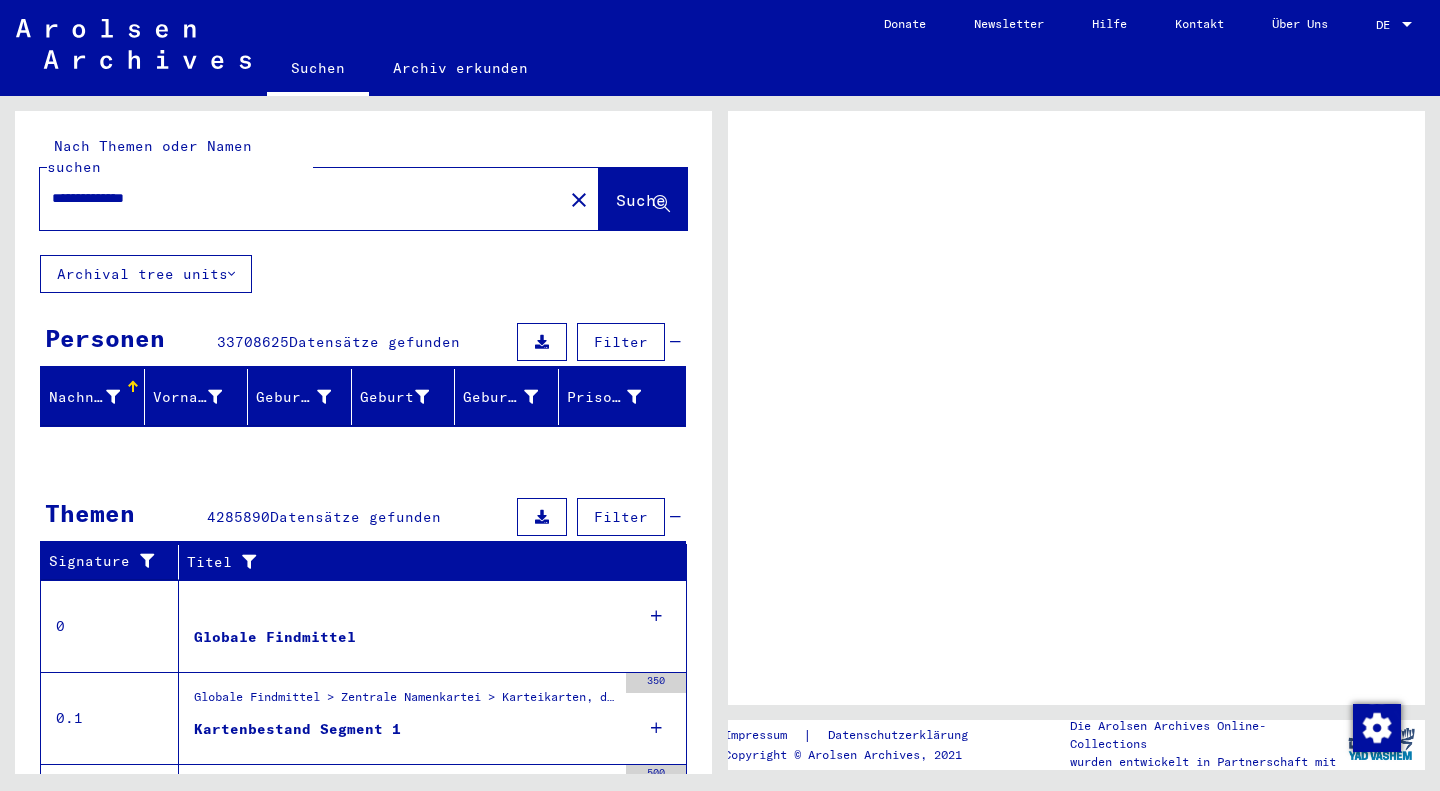 scroll, scrollTop: 0, scrollLeft: 0, axis: both 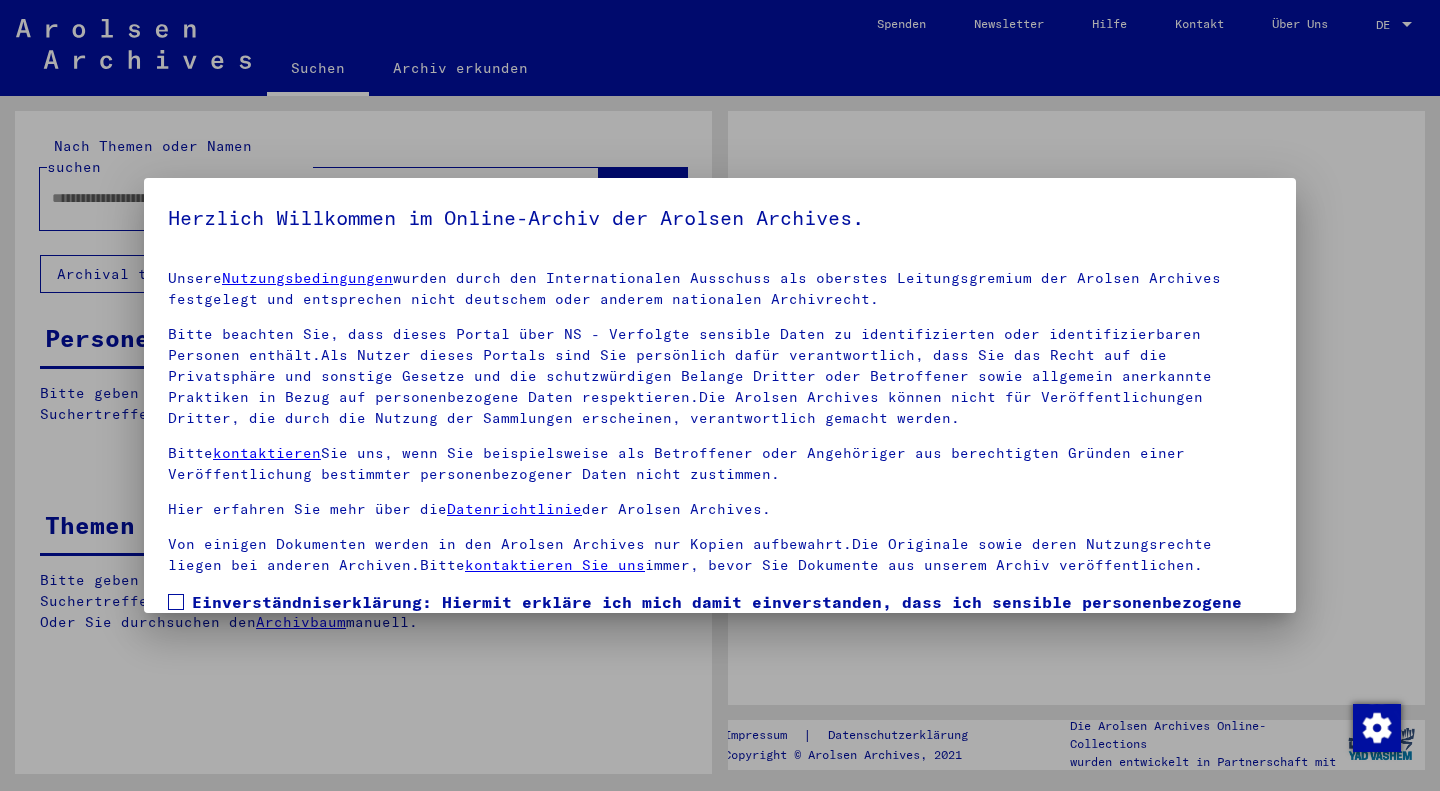 type on "**********" 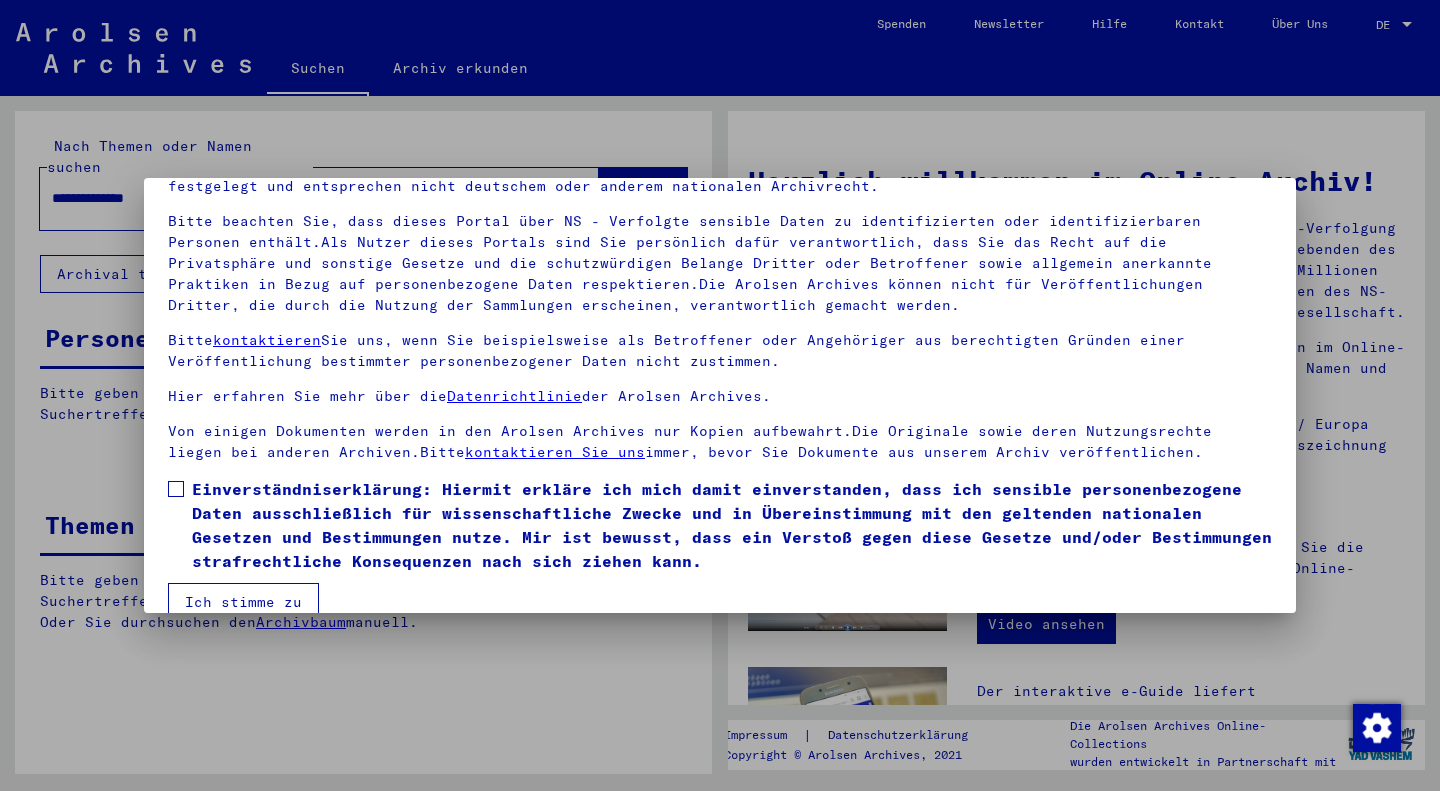 scroll, scrollTop: 145, scrollLeft: 0, axis: vertical 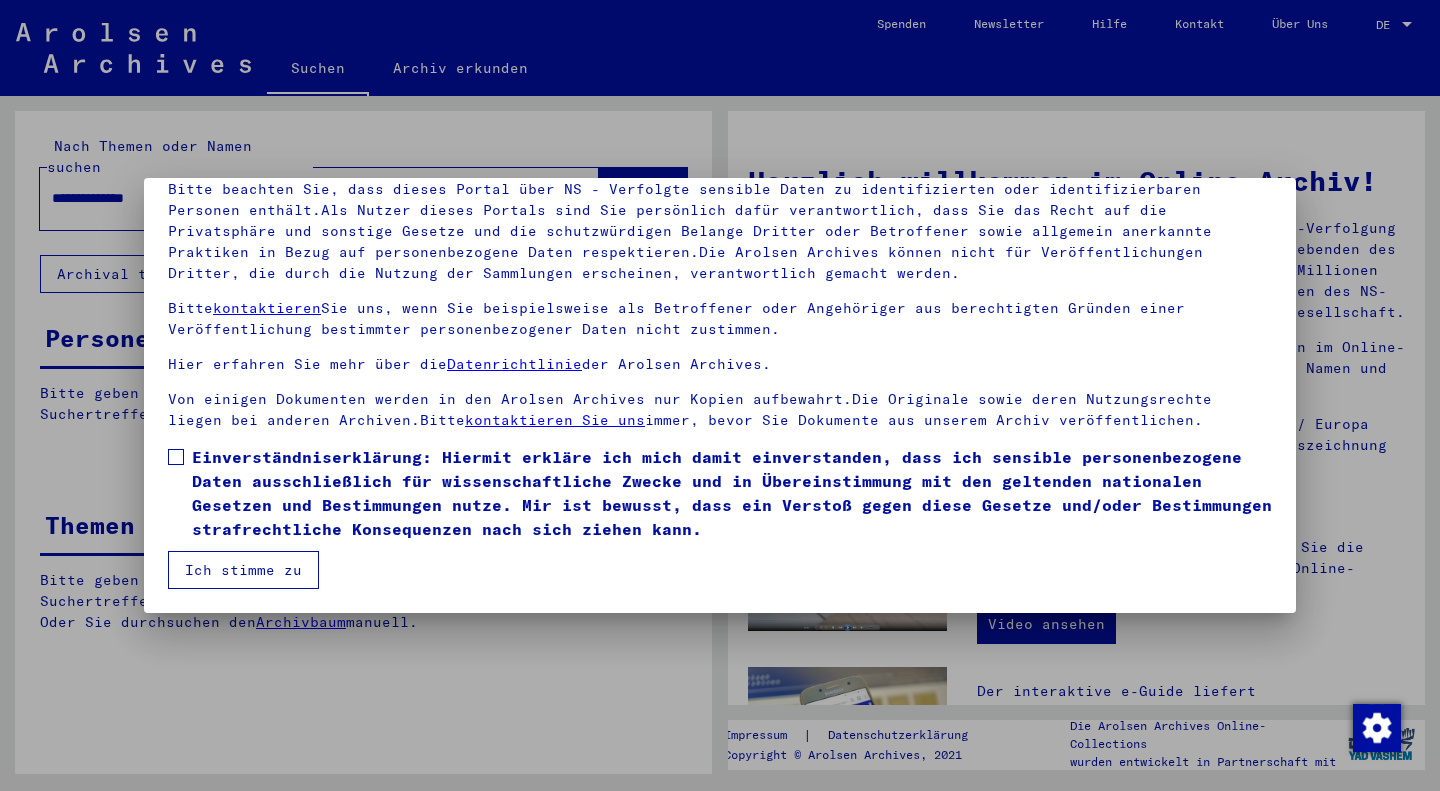 click at bounding box center [176, 457] 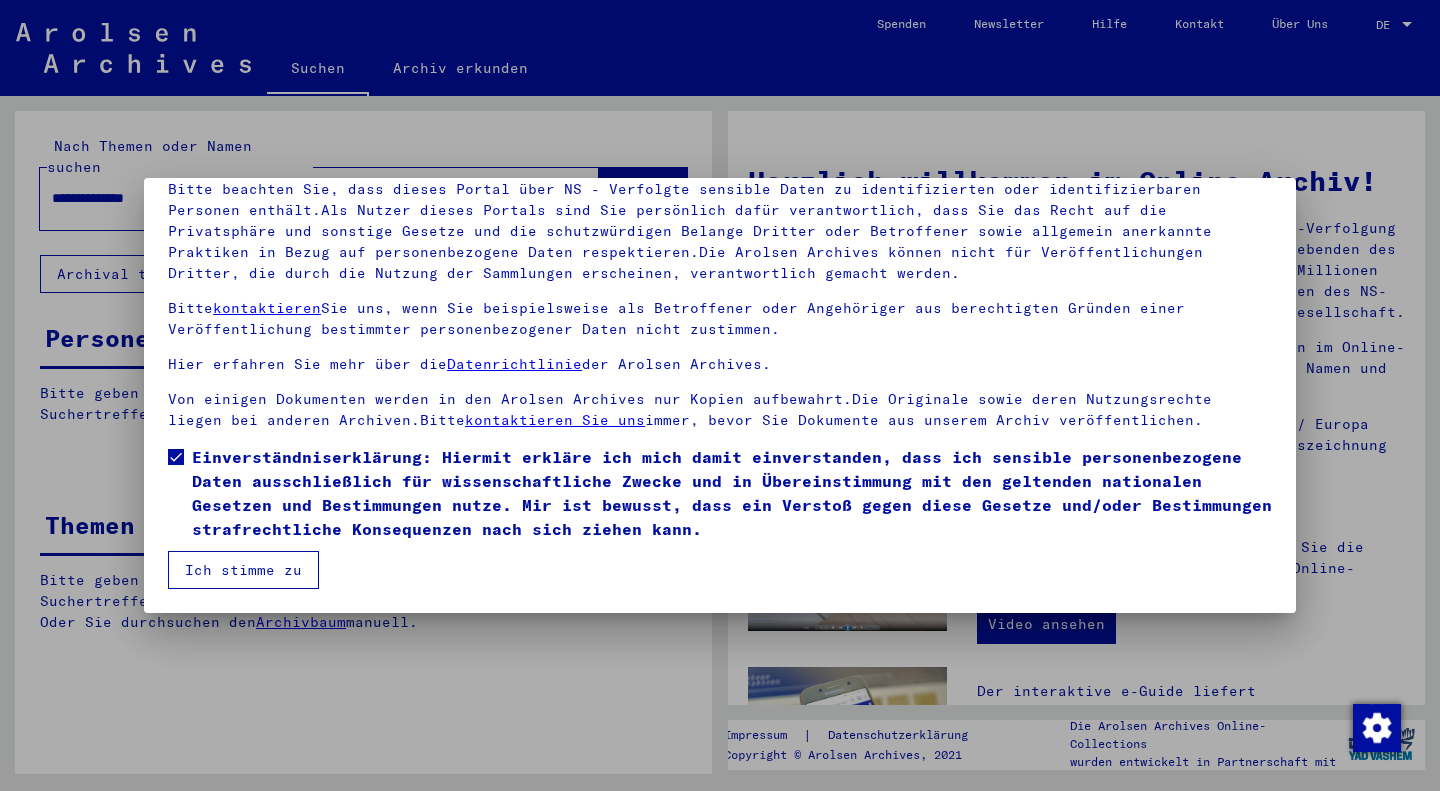 click on "Ich stimme zu" at bounding box center [243, 570] 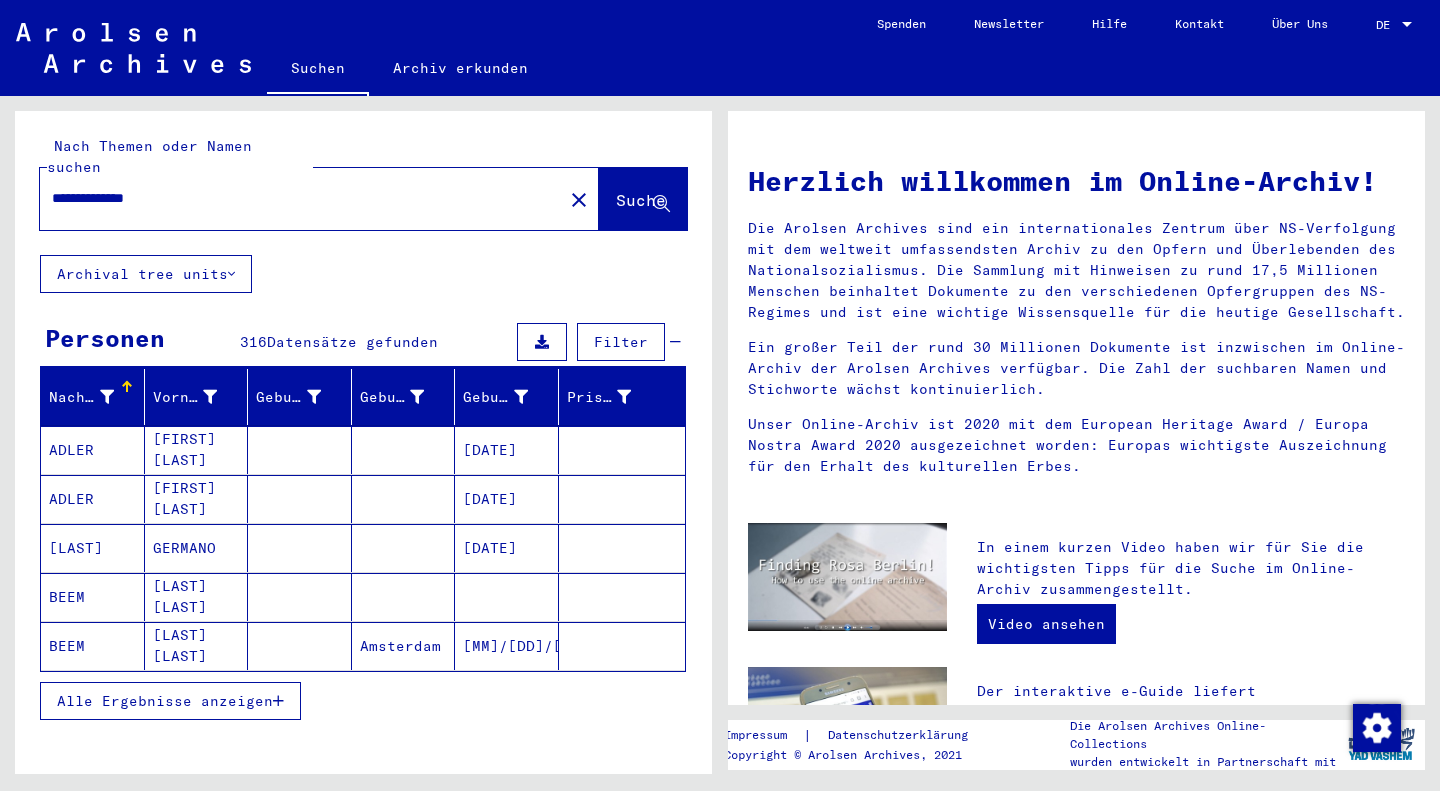 click on "Alle Ergebnisse anzeigen" at bounding box center (165, 701) 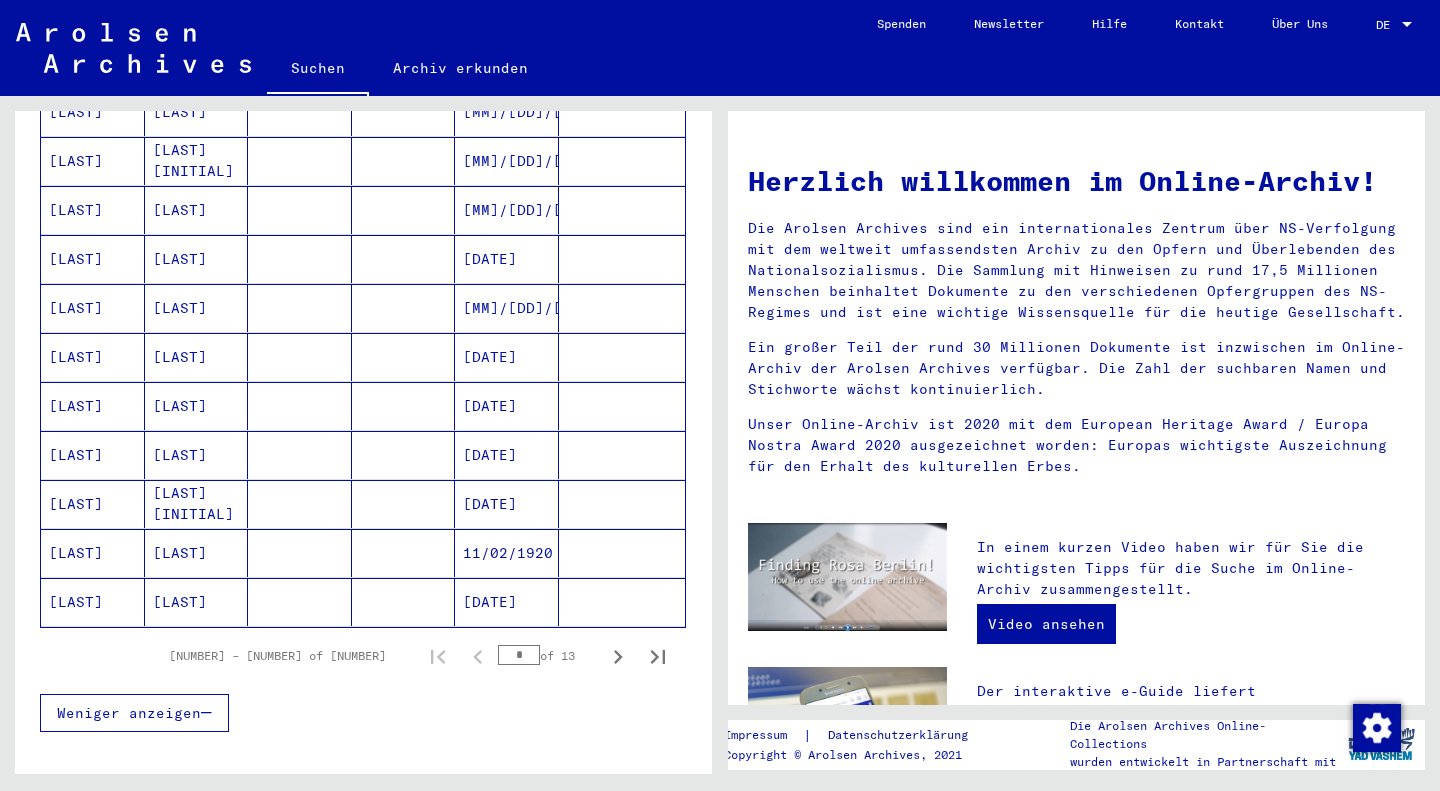 scroll, scrollTop: 1025, scrollLeft: 0, axis: vertical 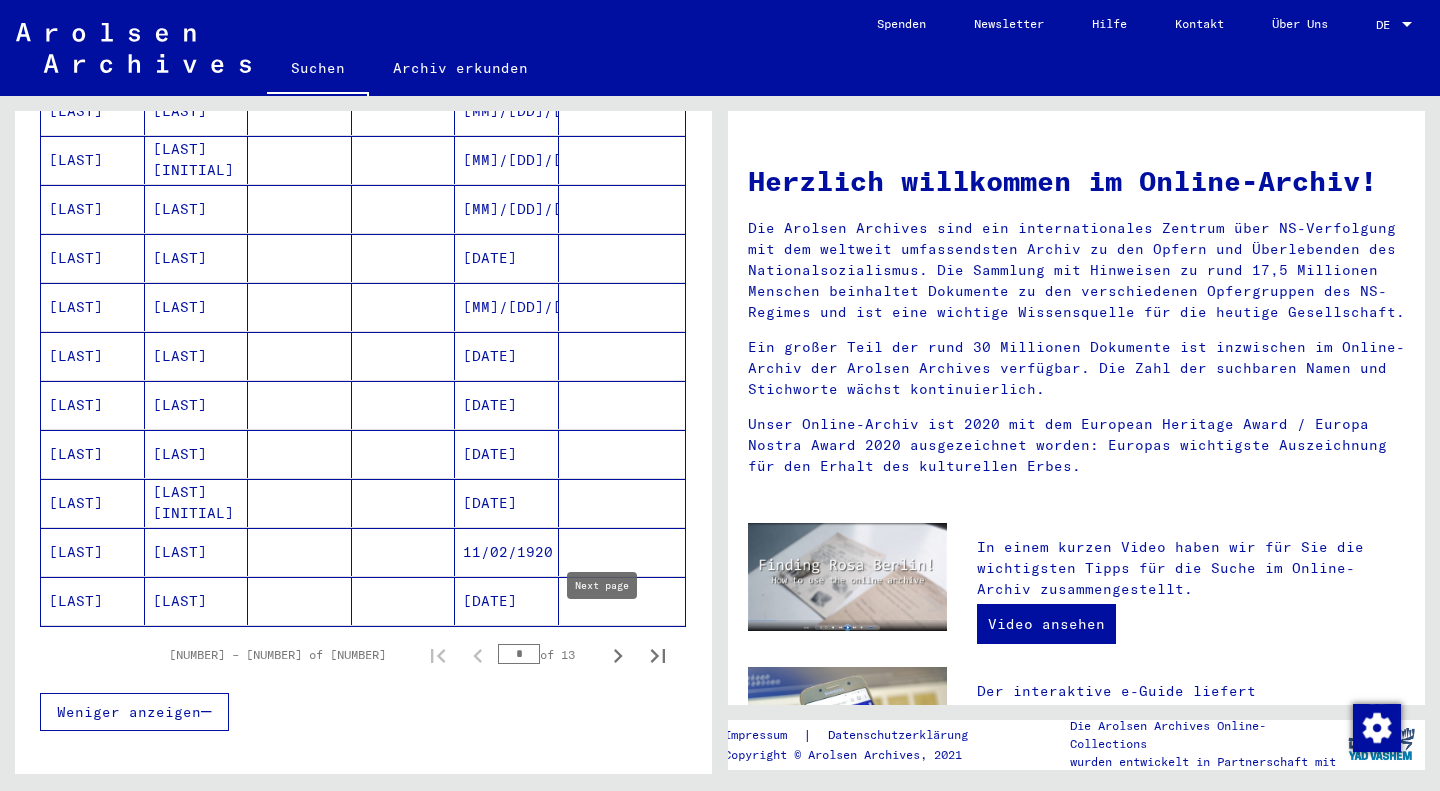 click 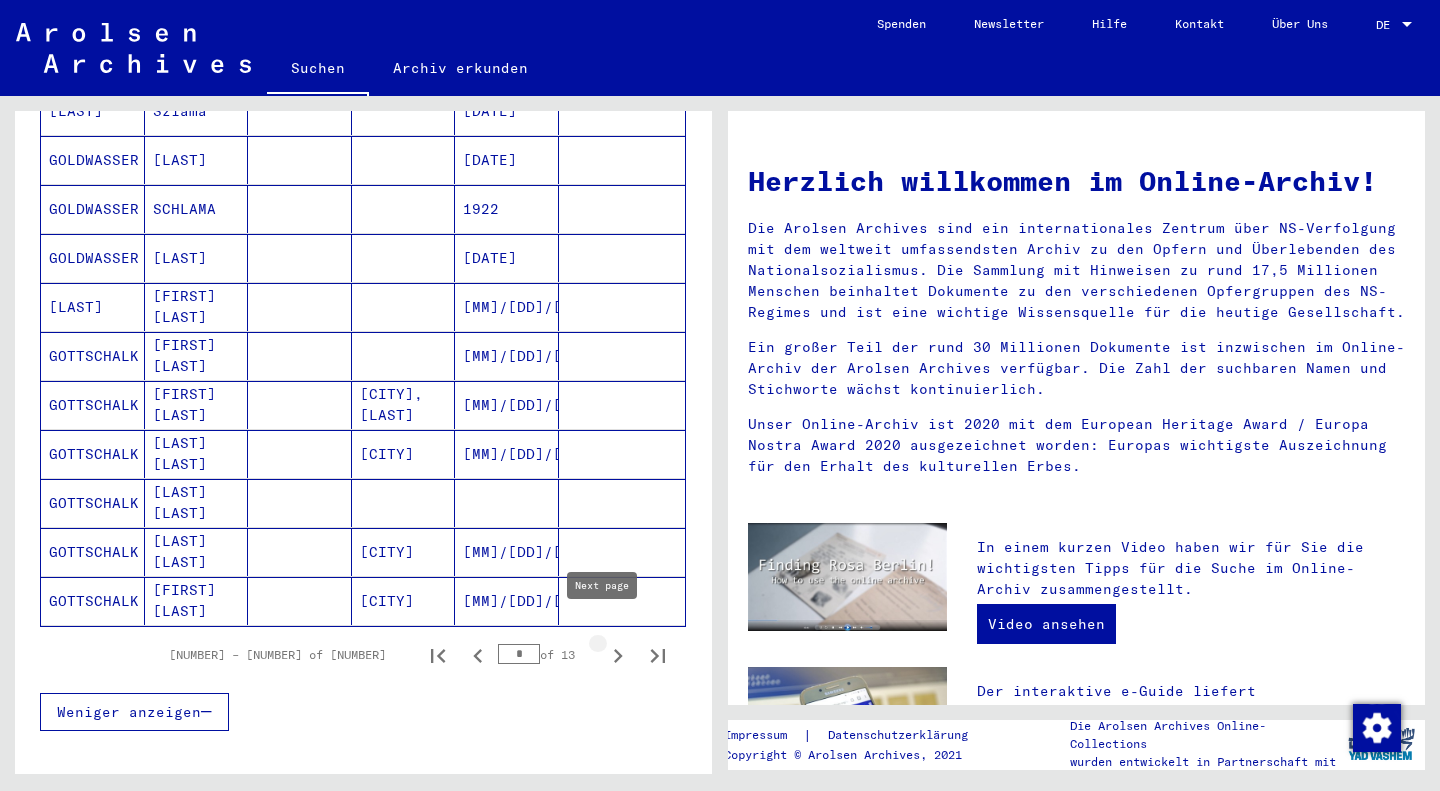 click 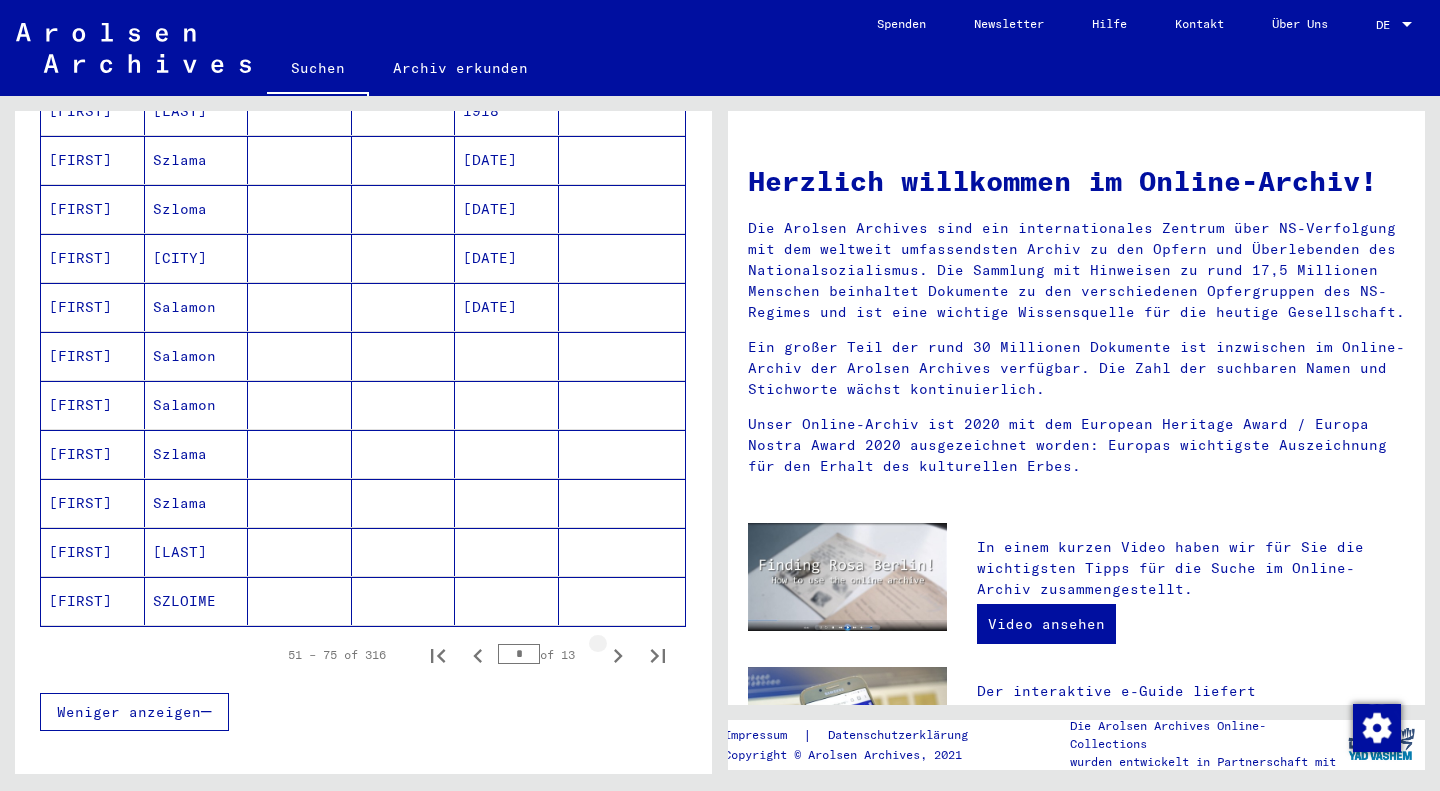 click 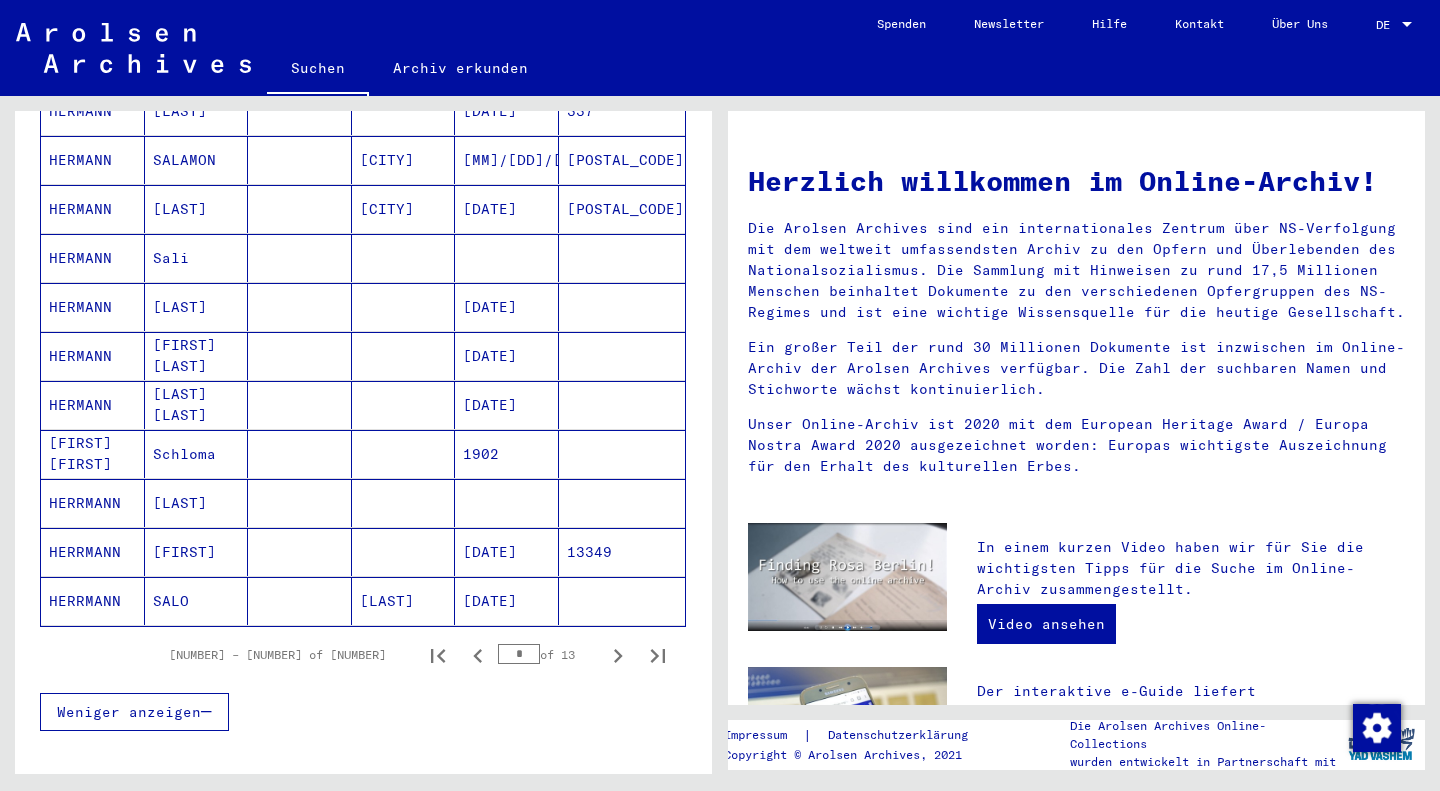 click 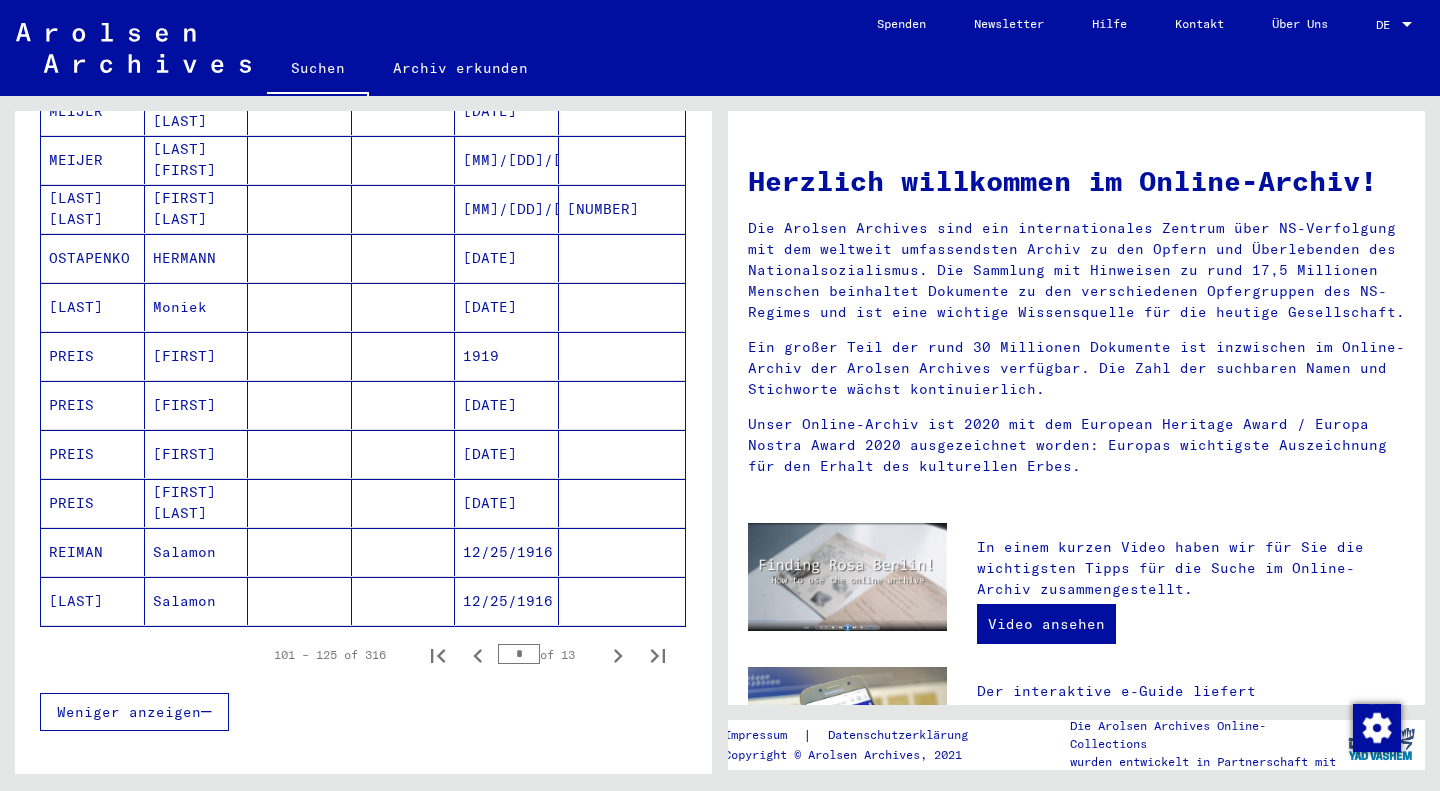 click 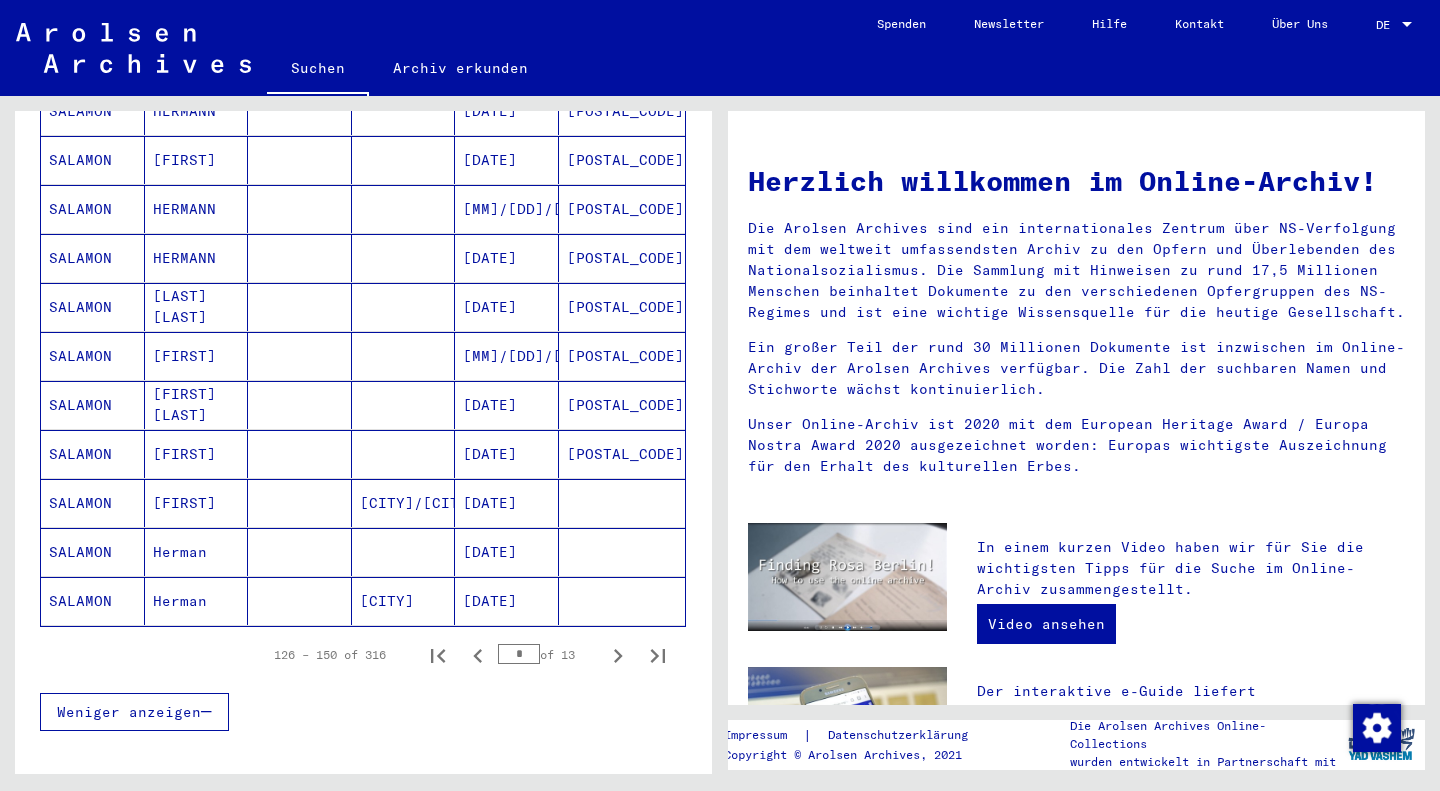 click on "[FIRST]" at bounding box center (197, 405) 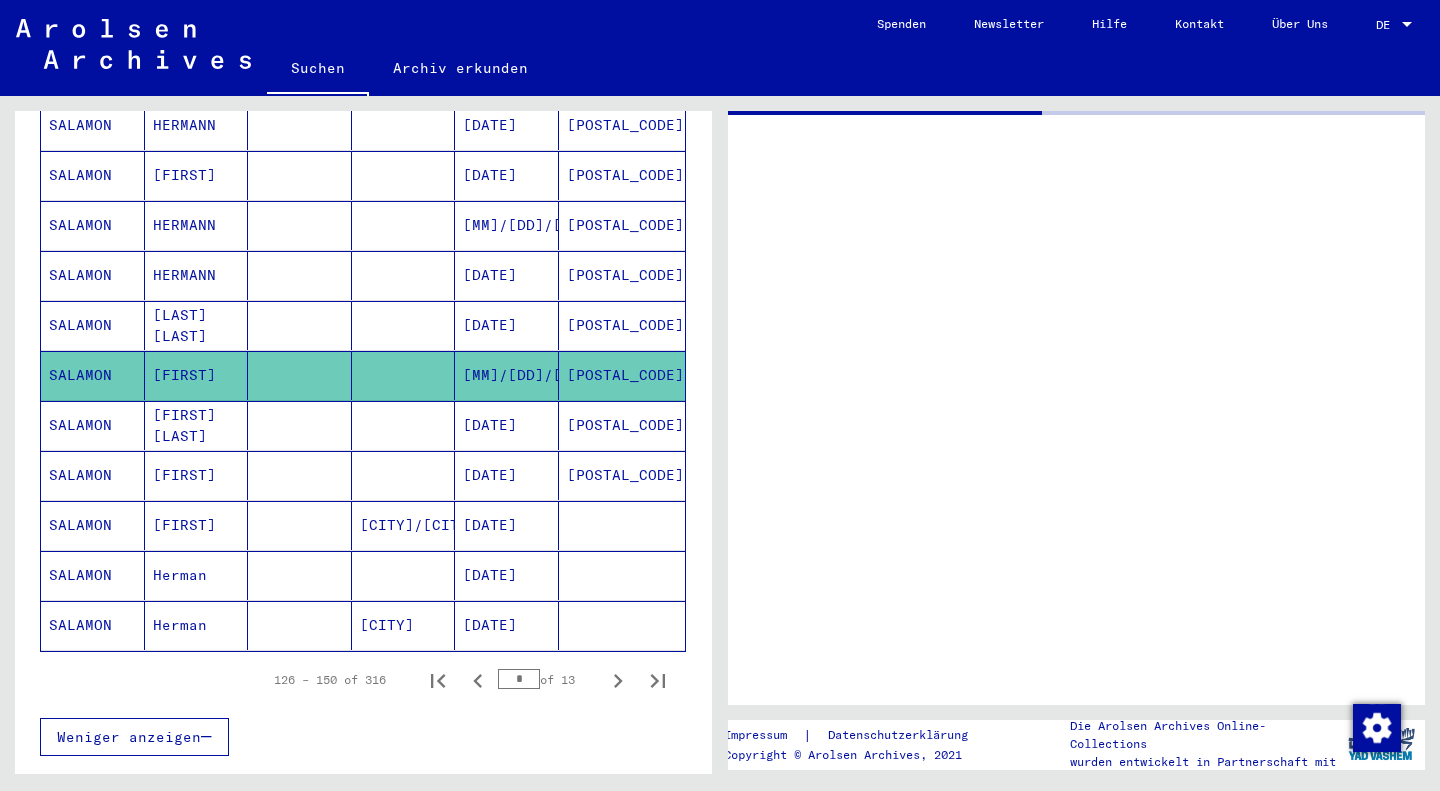 scroll, scrollTop: 1039, scrollLeft: 0, axis: vertical 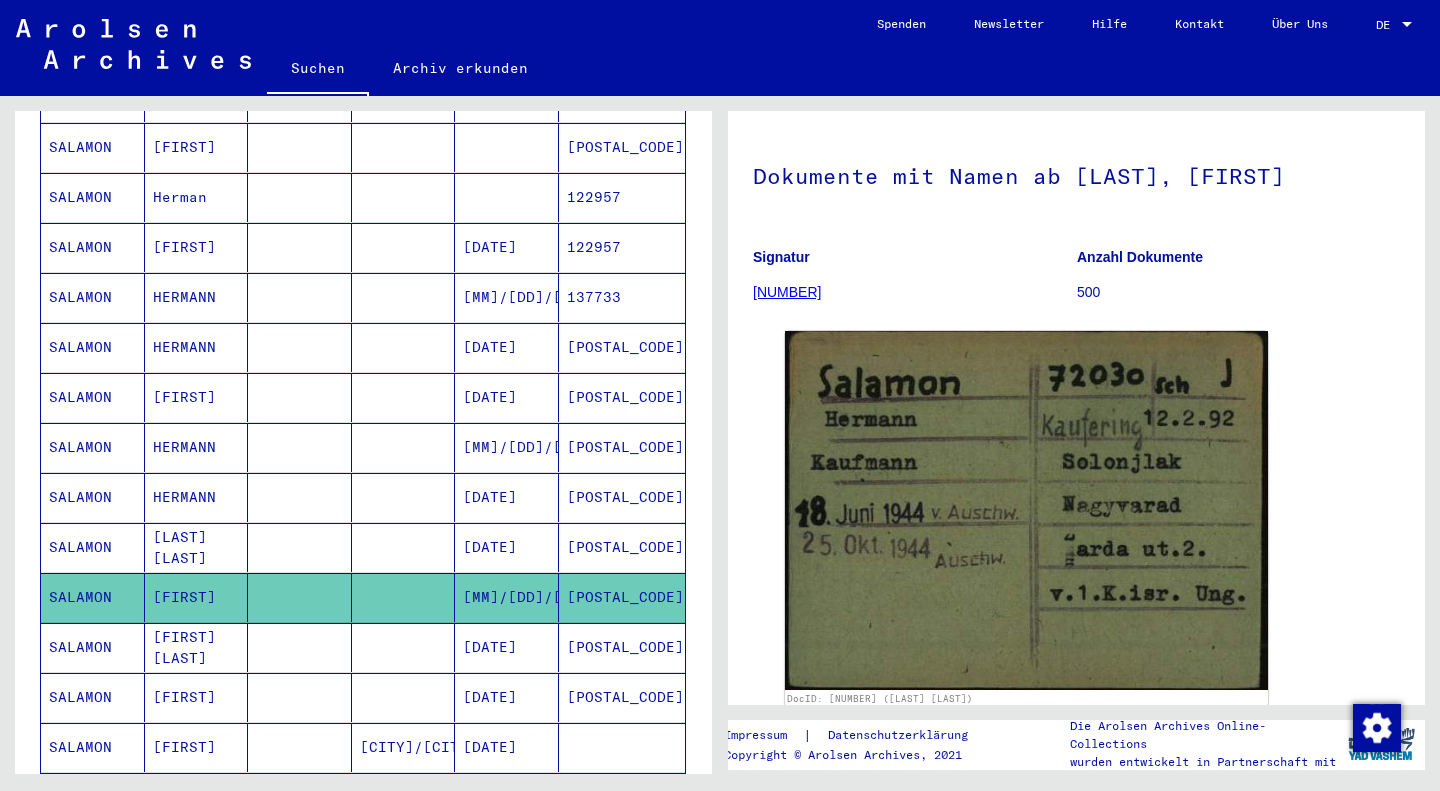 click on "[MM]/[DD]/[YYYY]" at bounding box center [507, 497] 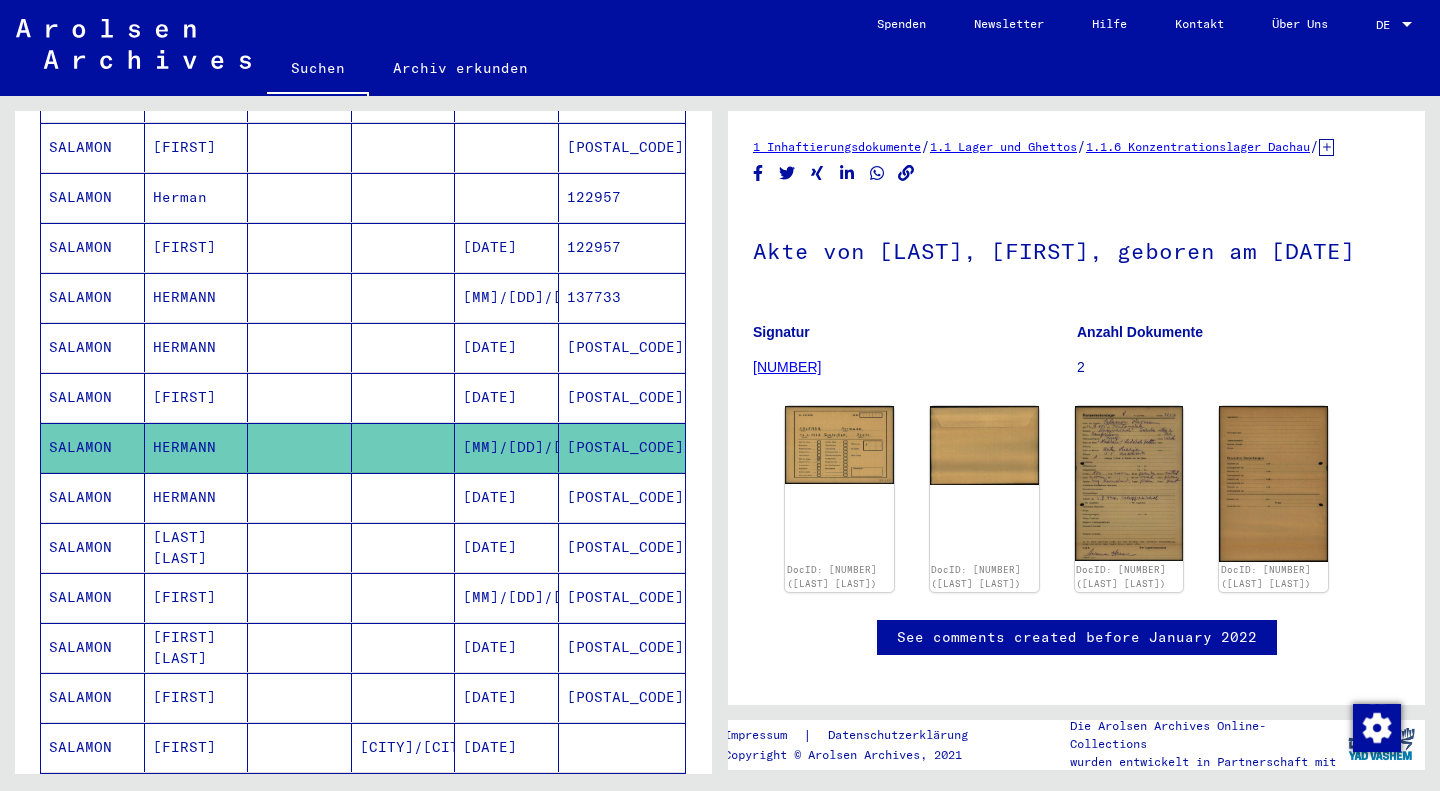 scroll, scrollTop: 0, scrollLeft: 0, axis: both 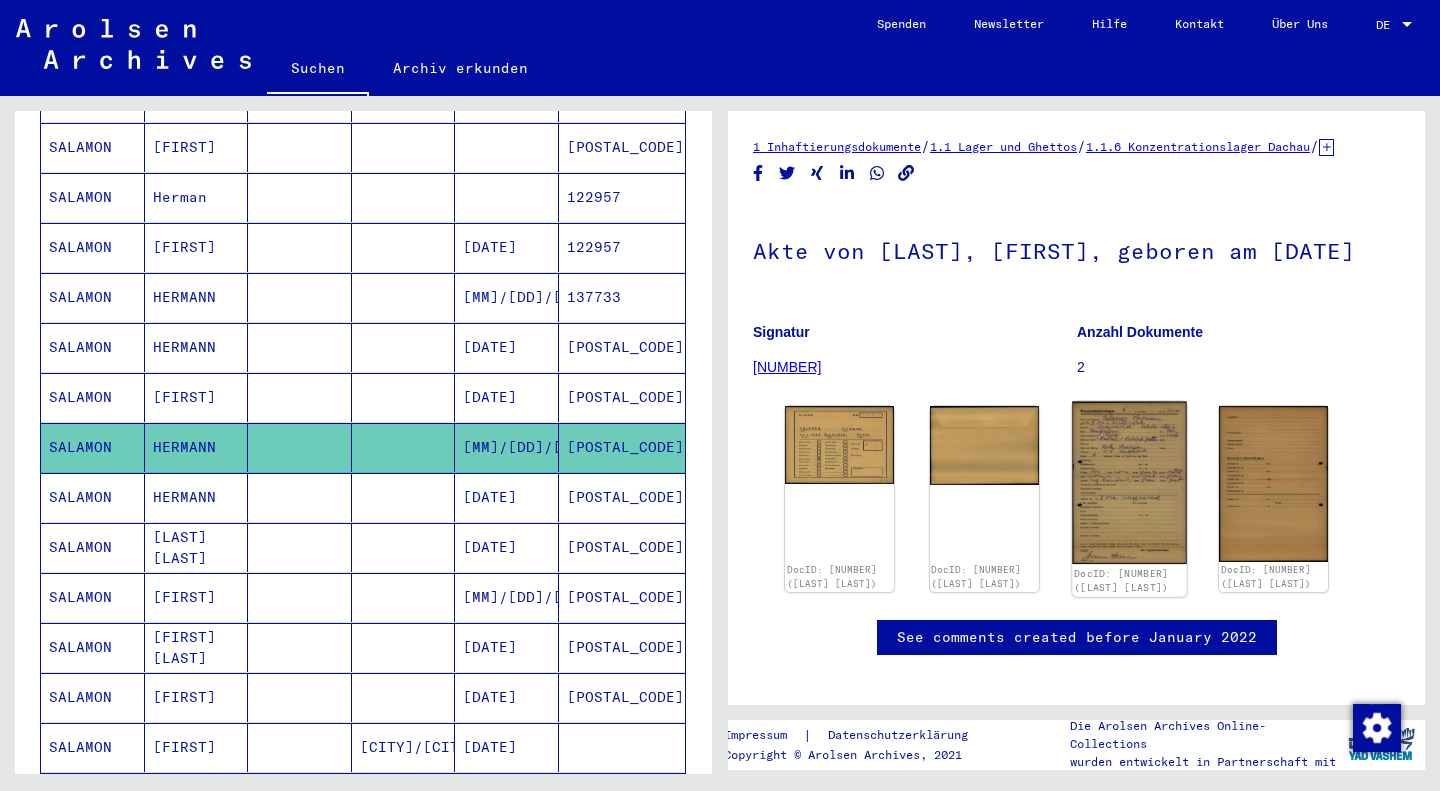 click 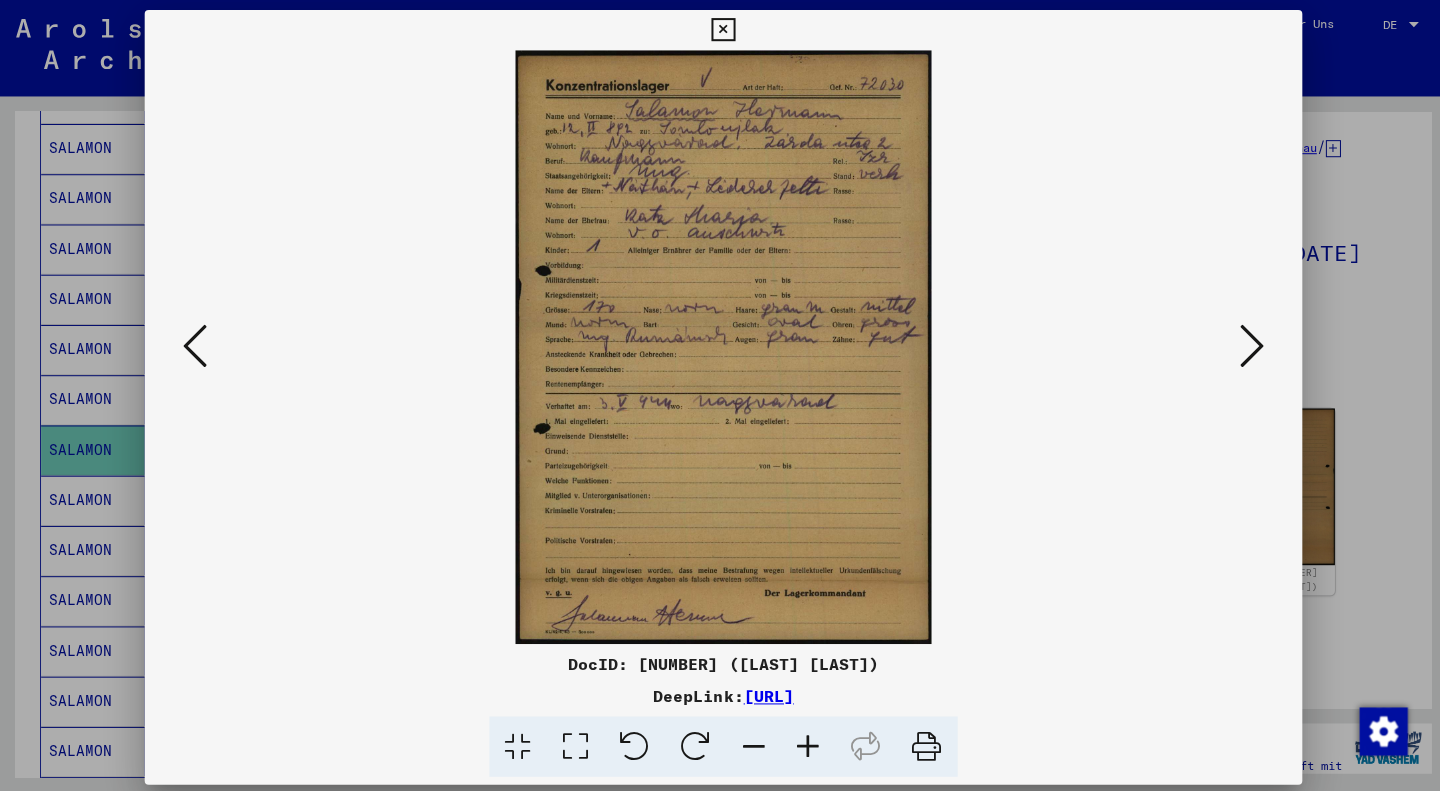 click at bounding box center (719, 30) 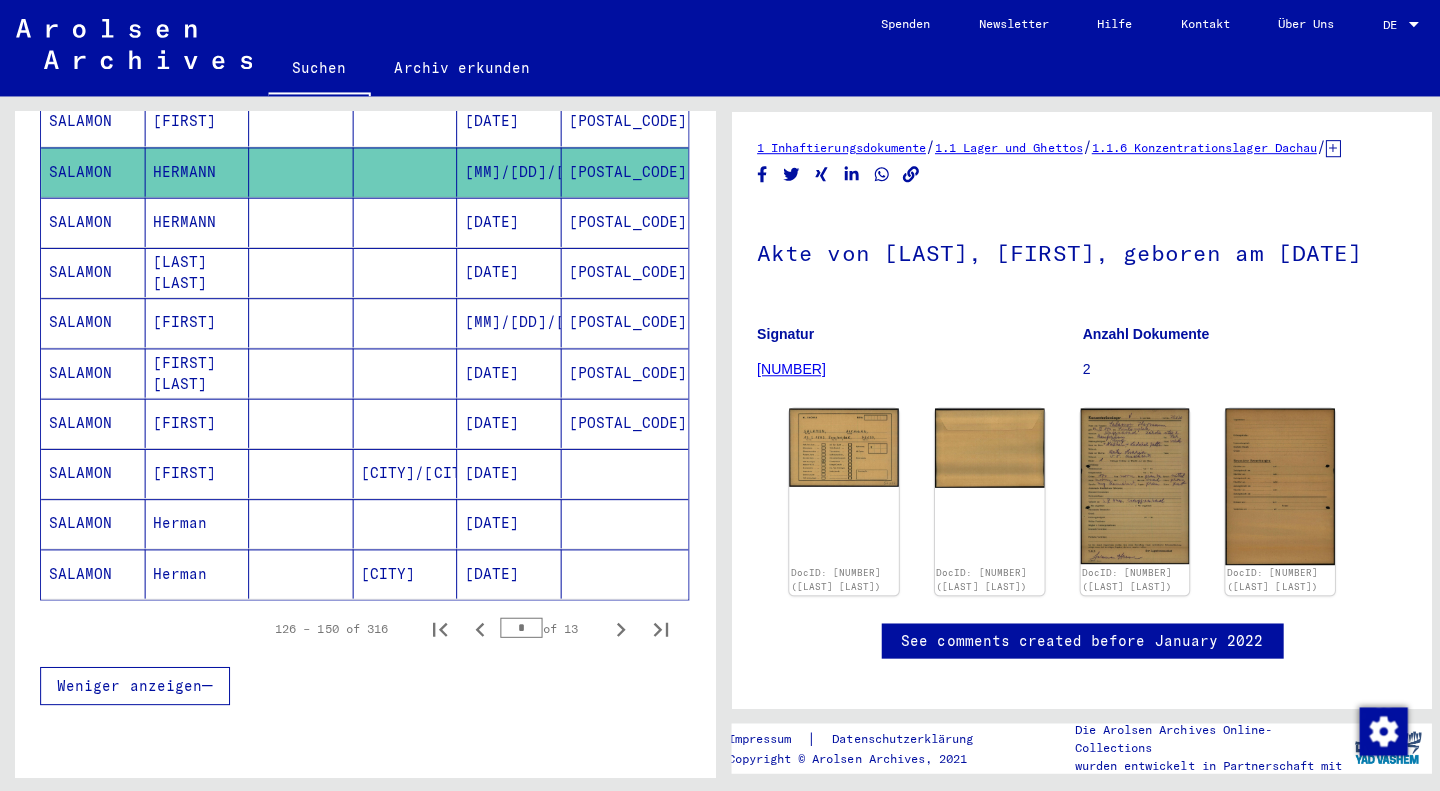 scroll, scrollTop: 1080, scrollLeft: 0, axis: vertical 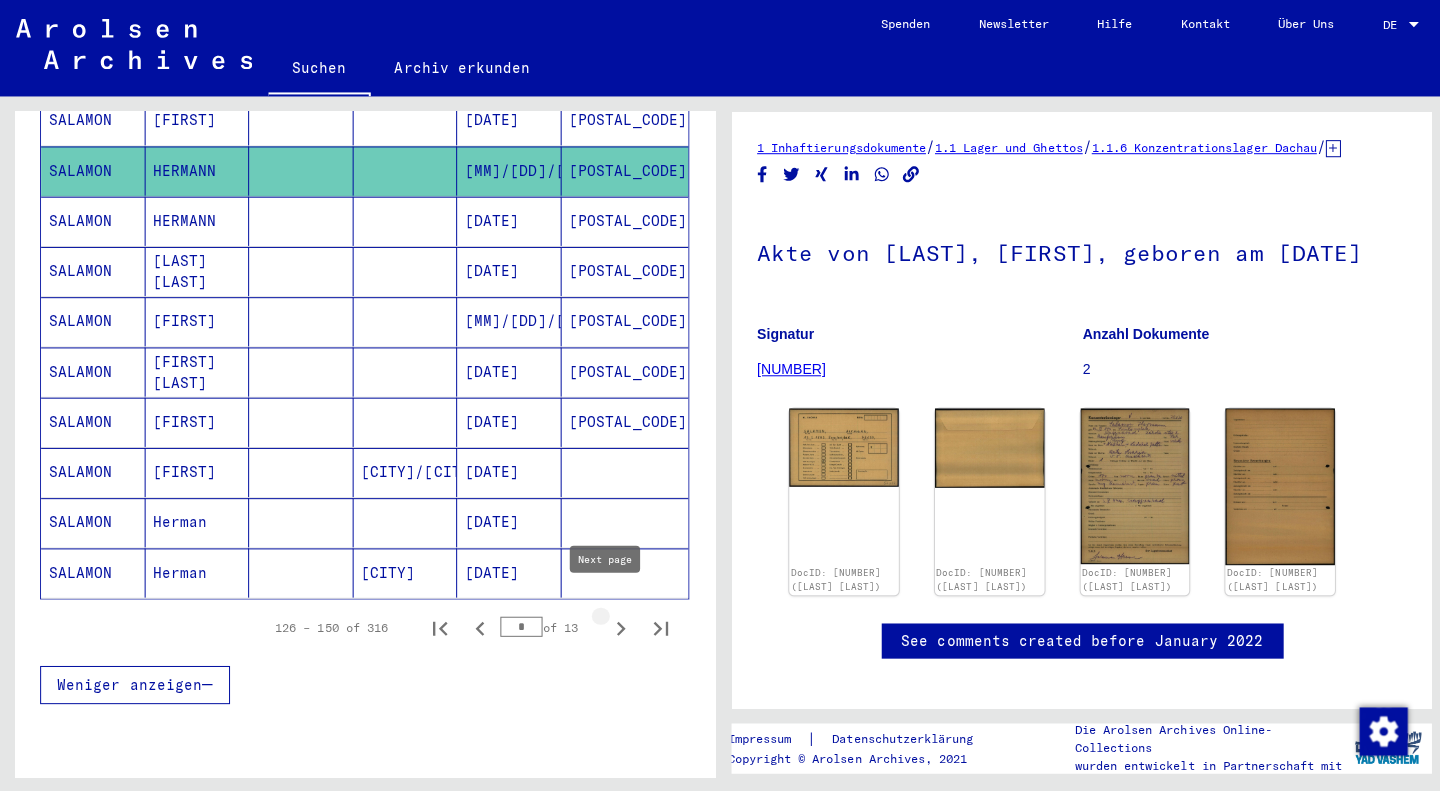 click 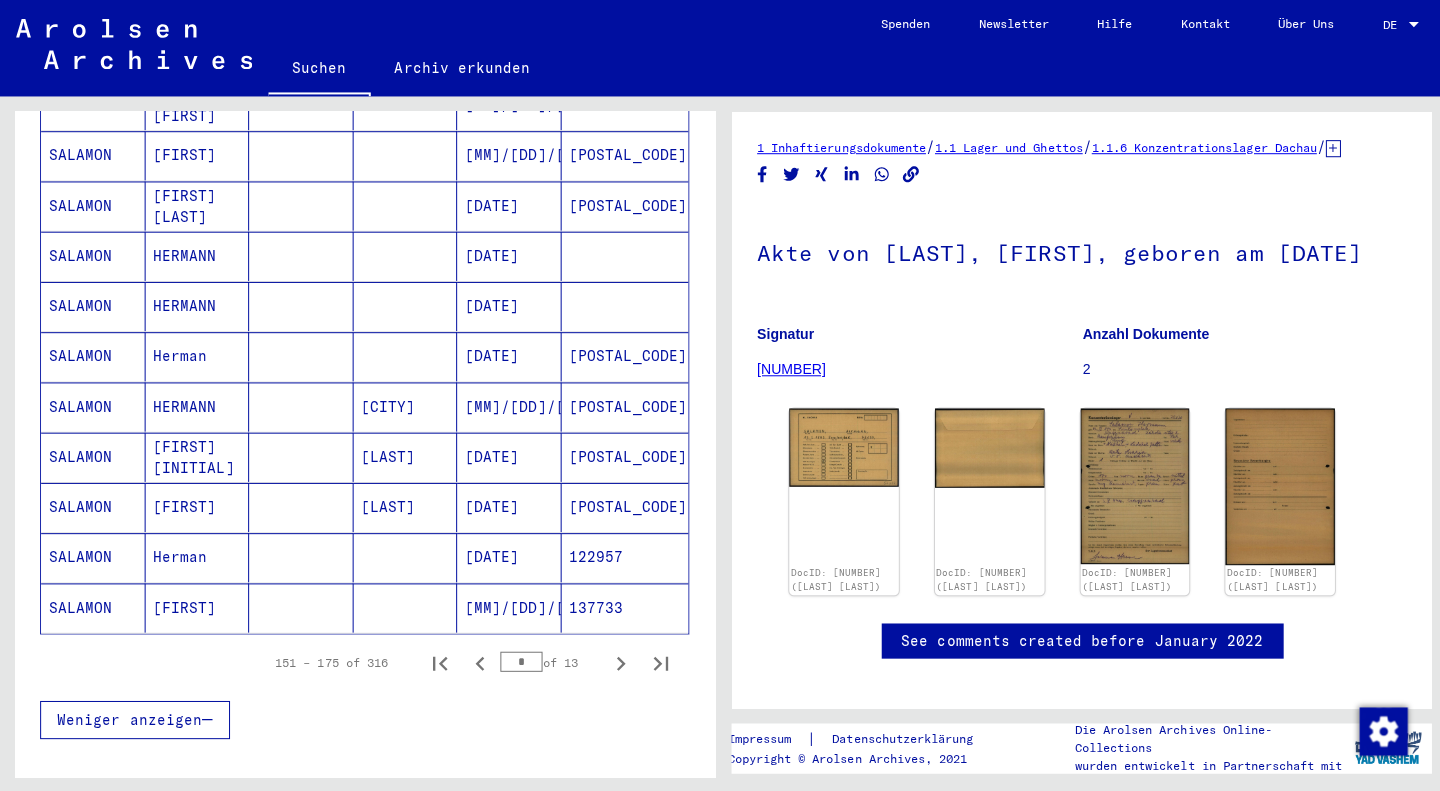 scroll, scrollTop: 1049, scrollLeft: 0, axis: vertical 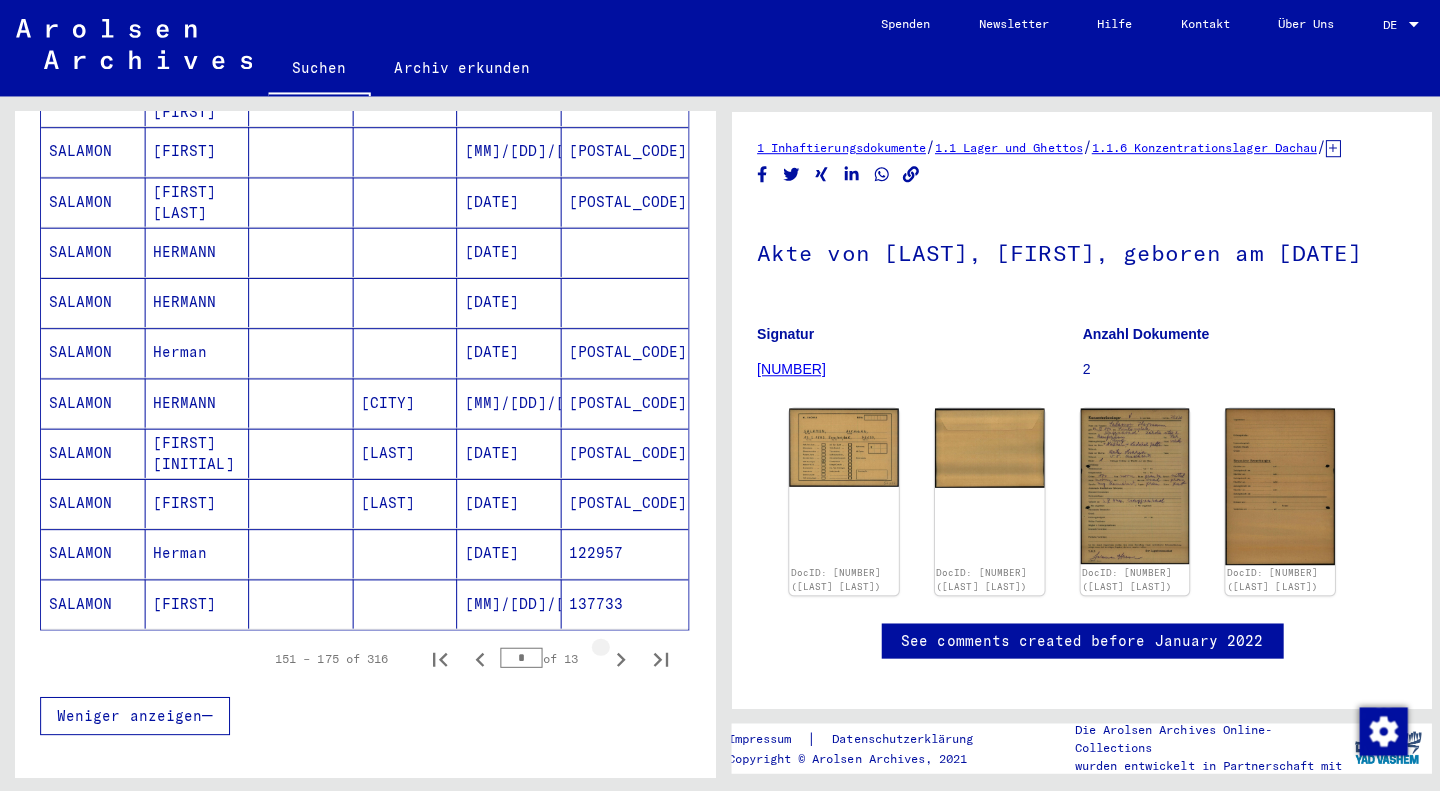 click 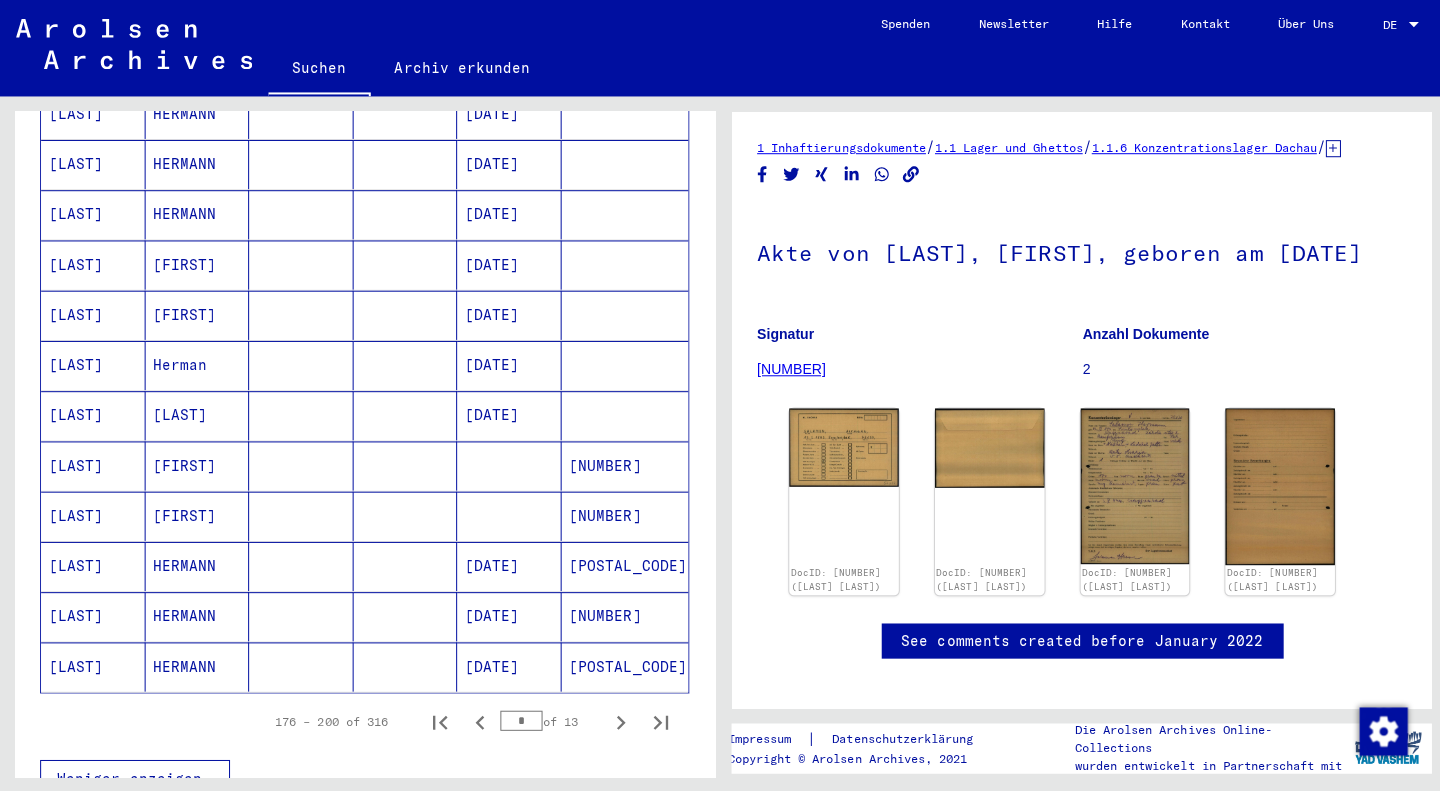 scroll, scrollTop: 989, scrollLeft: 0, axis: vertical 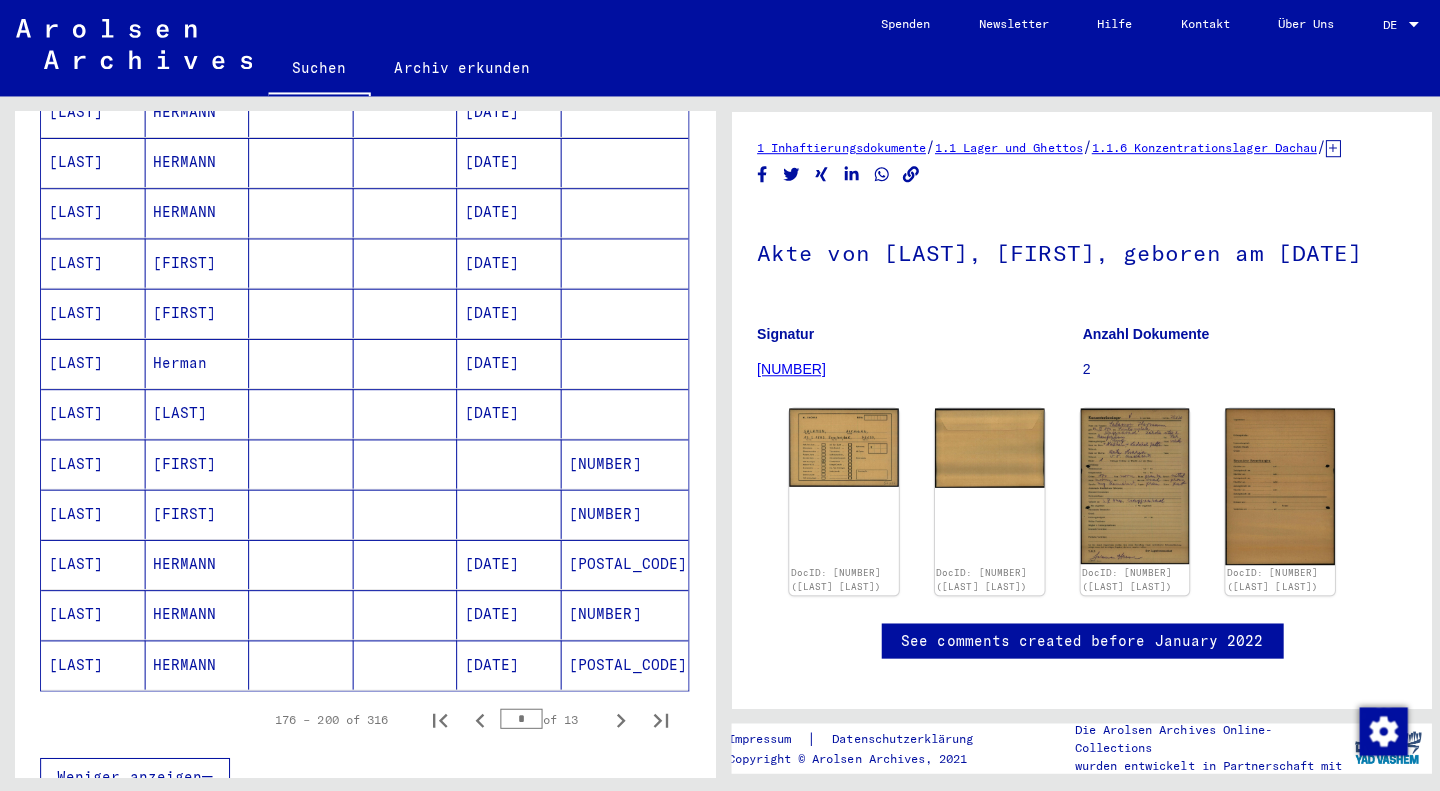 click 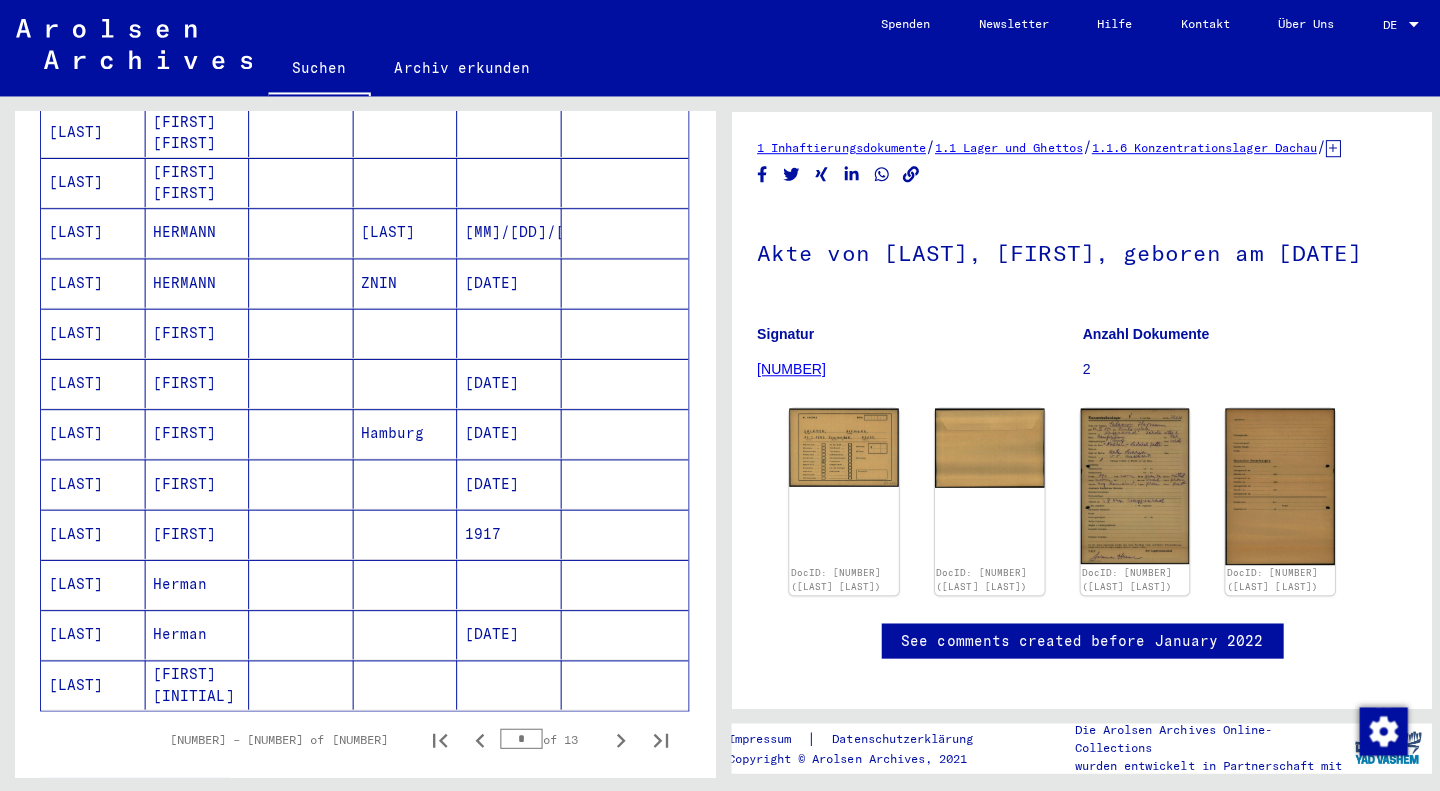 scroll, scrollTop: 970, scrollLeft: 0, axis: vertical 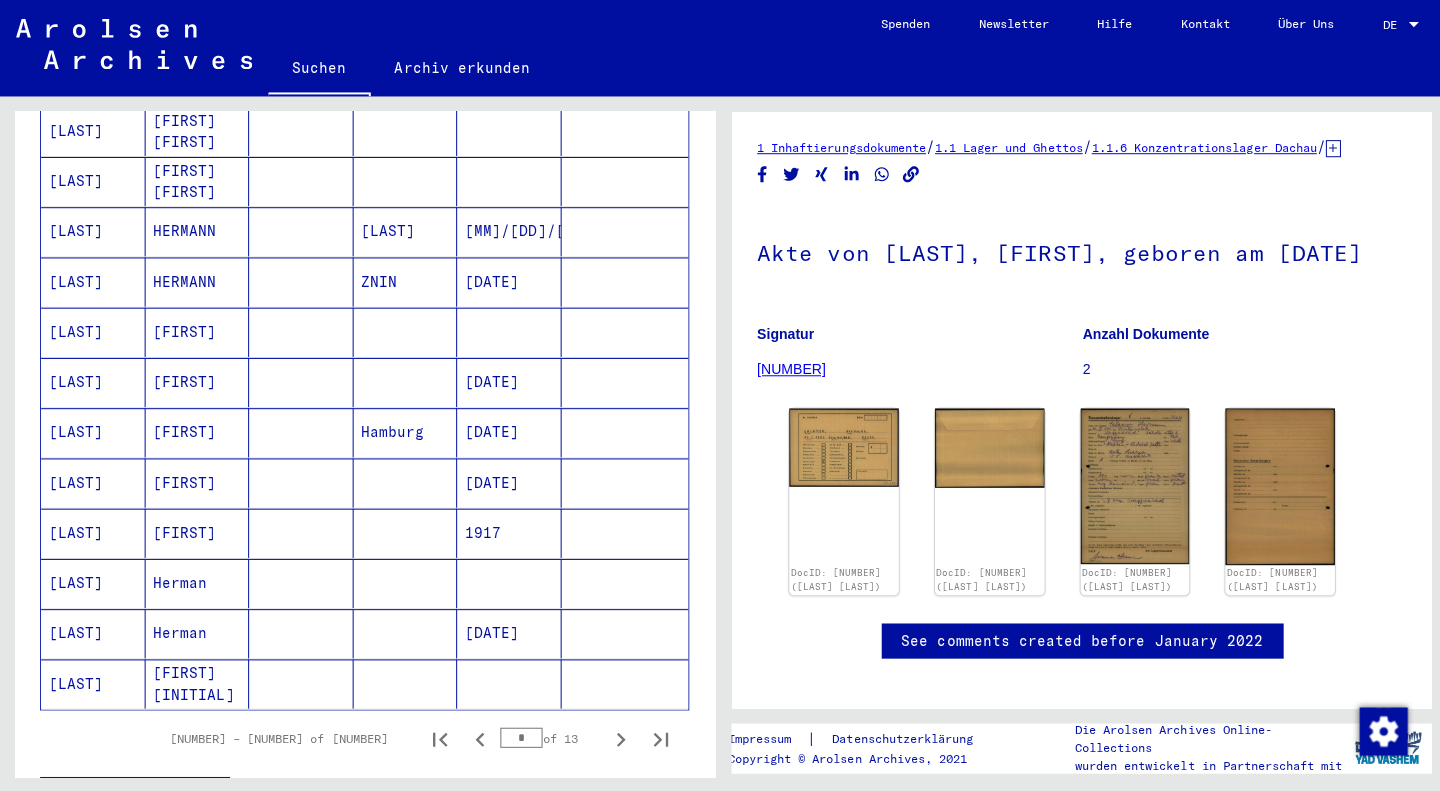 click at bounding box center [618, 735] 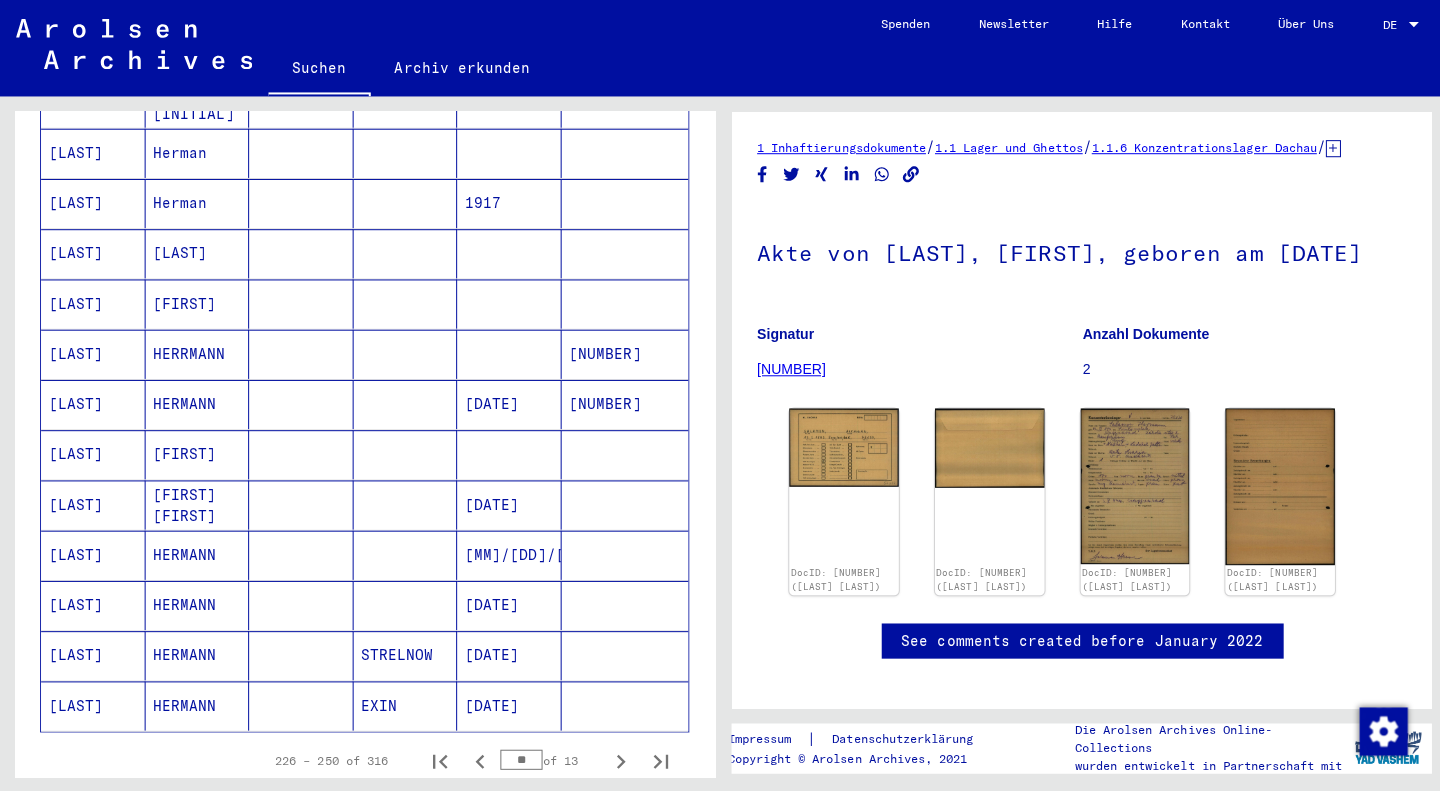 scroll, scrollTop: 951, scrollLeft: 0, axis: vertical 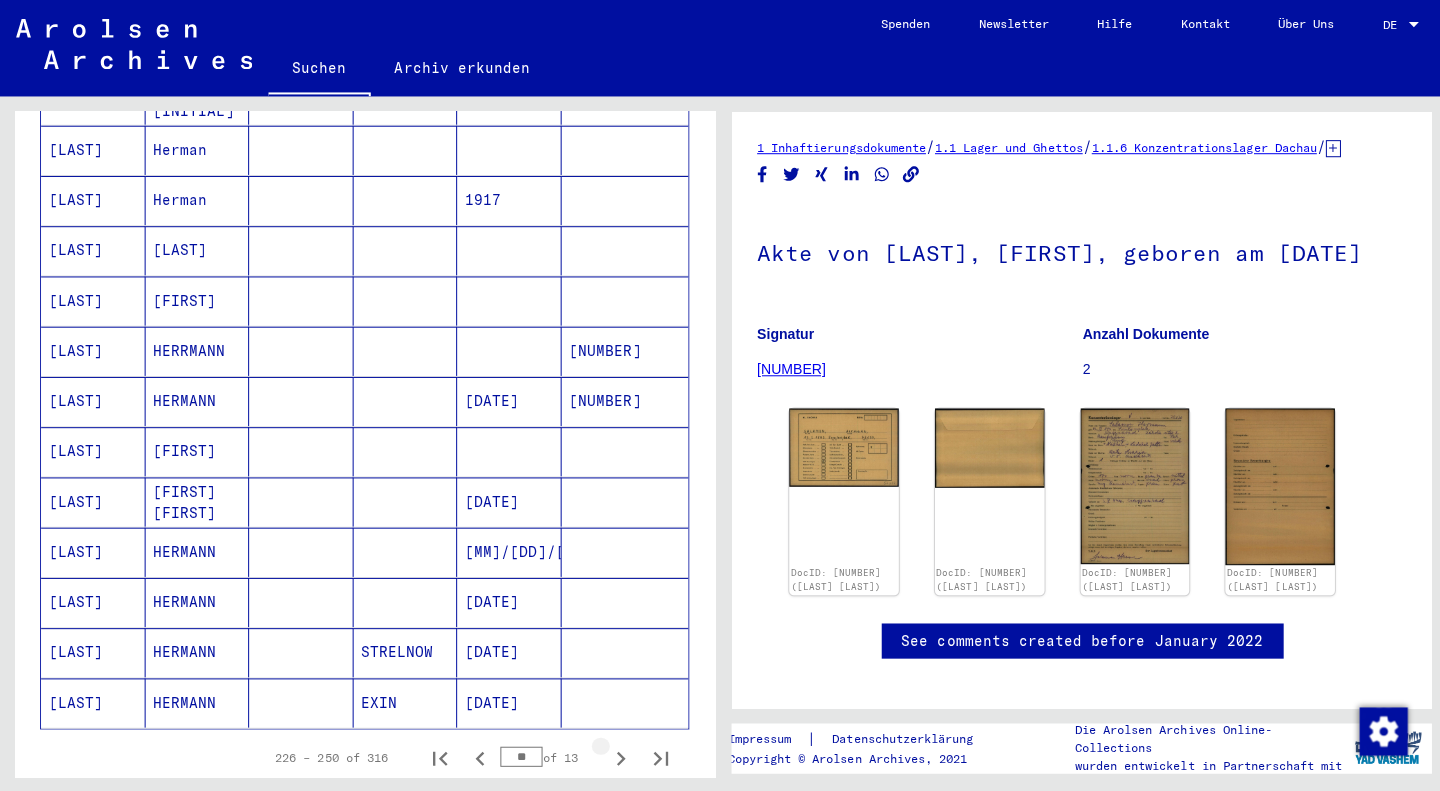 click 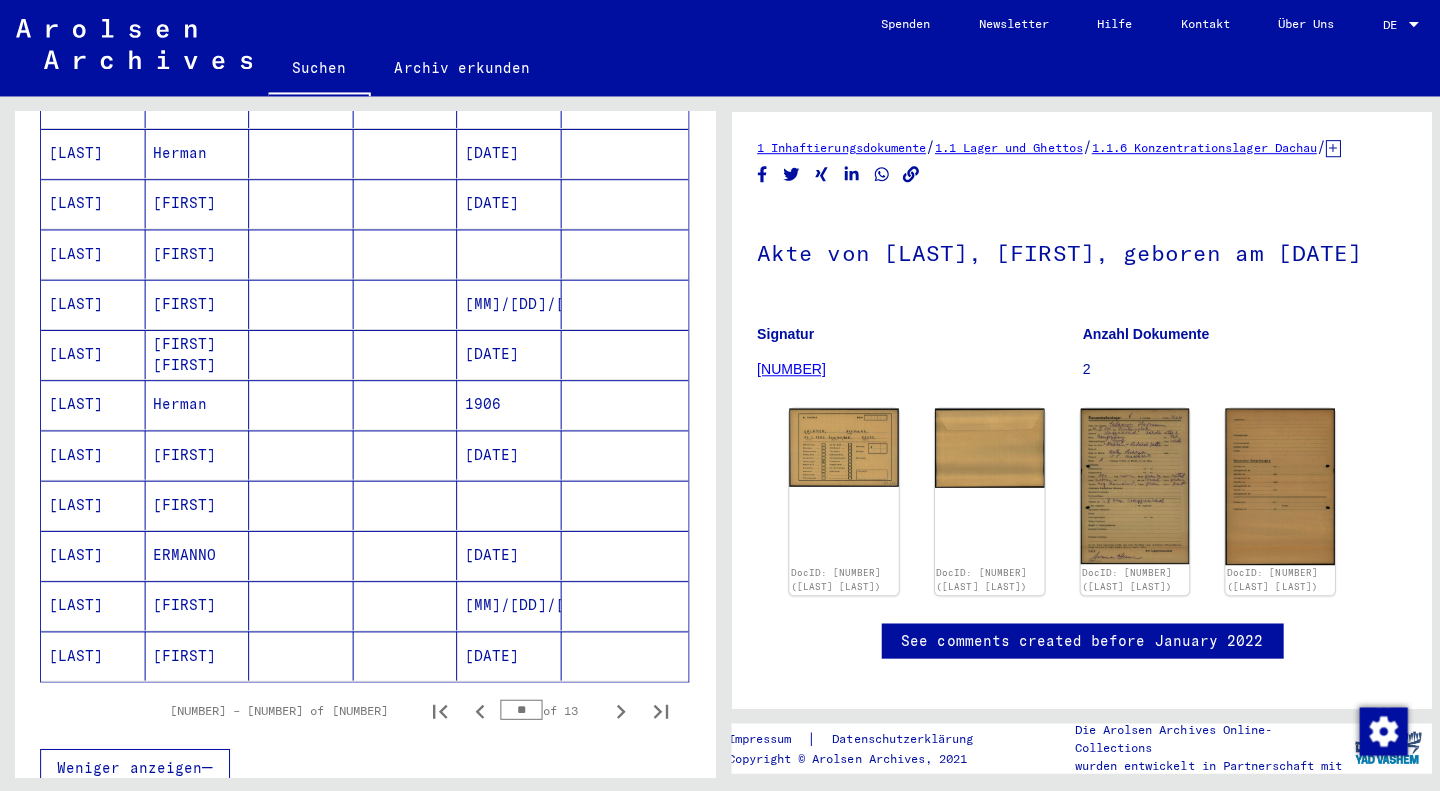 scroll, scrollTop: 1003, scrollLeft: 0, axis: vertical 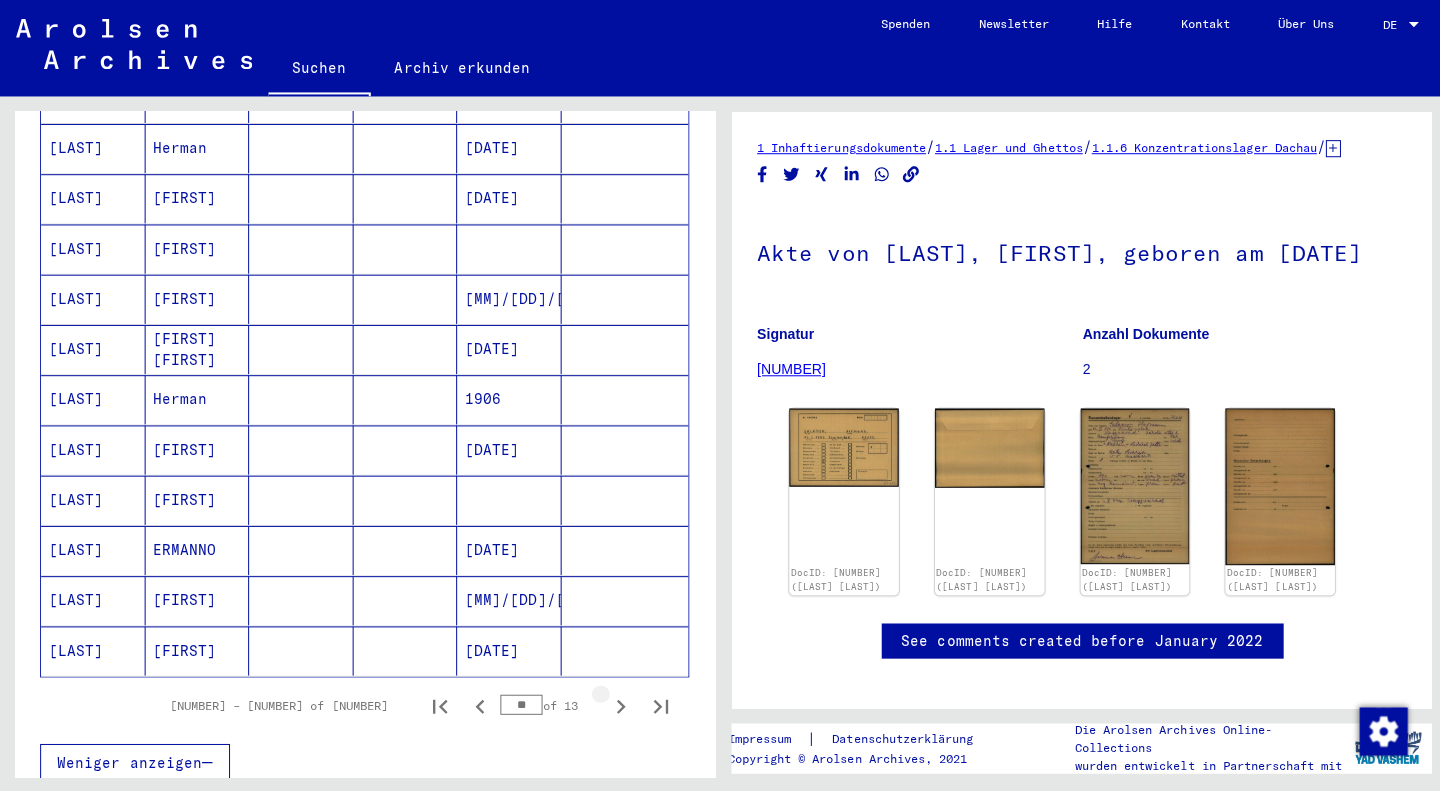 click 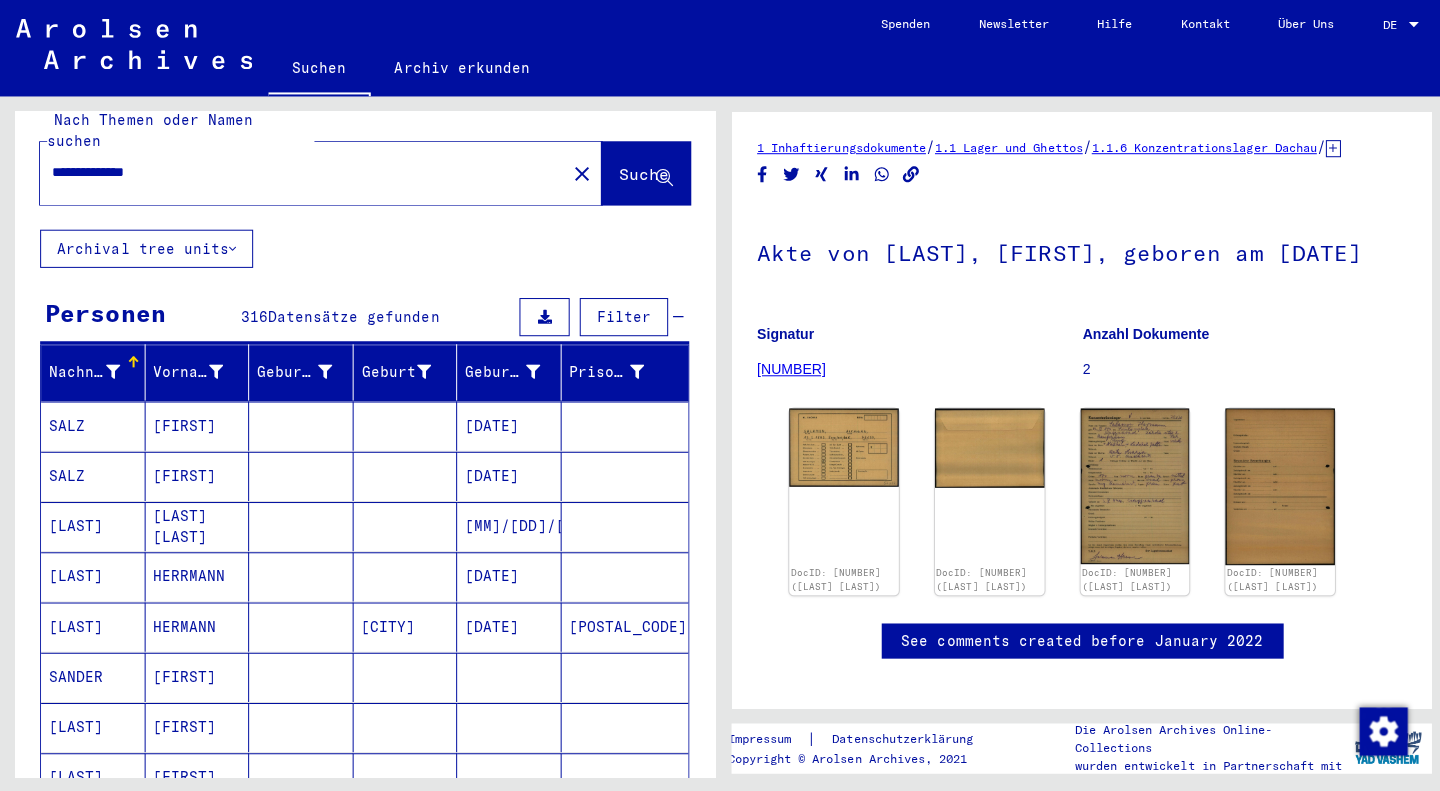scroll, scrollTop: 0, scrollLeft: 0, axis: both 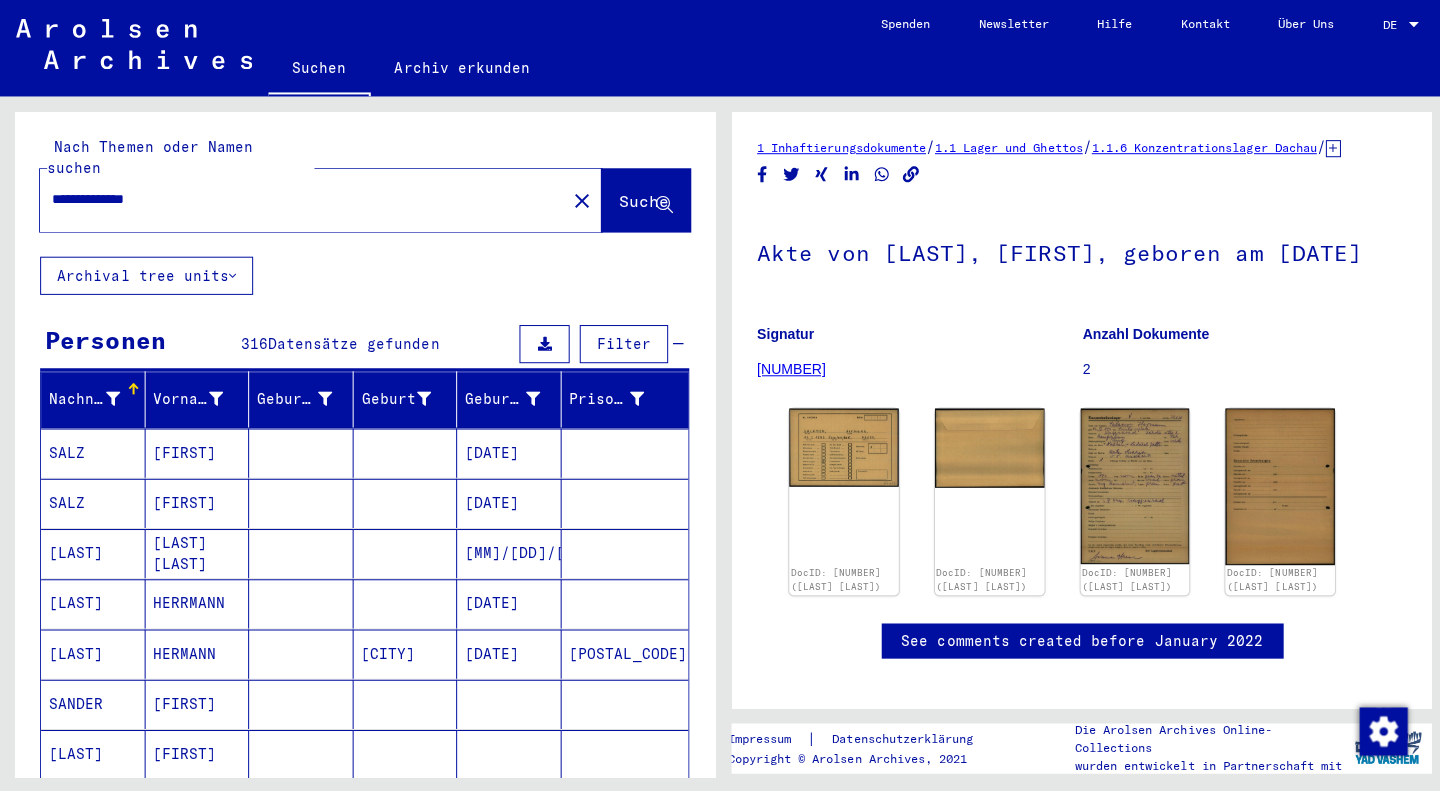 type 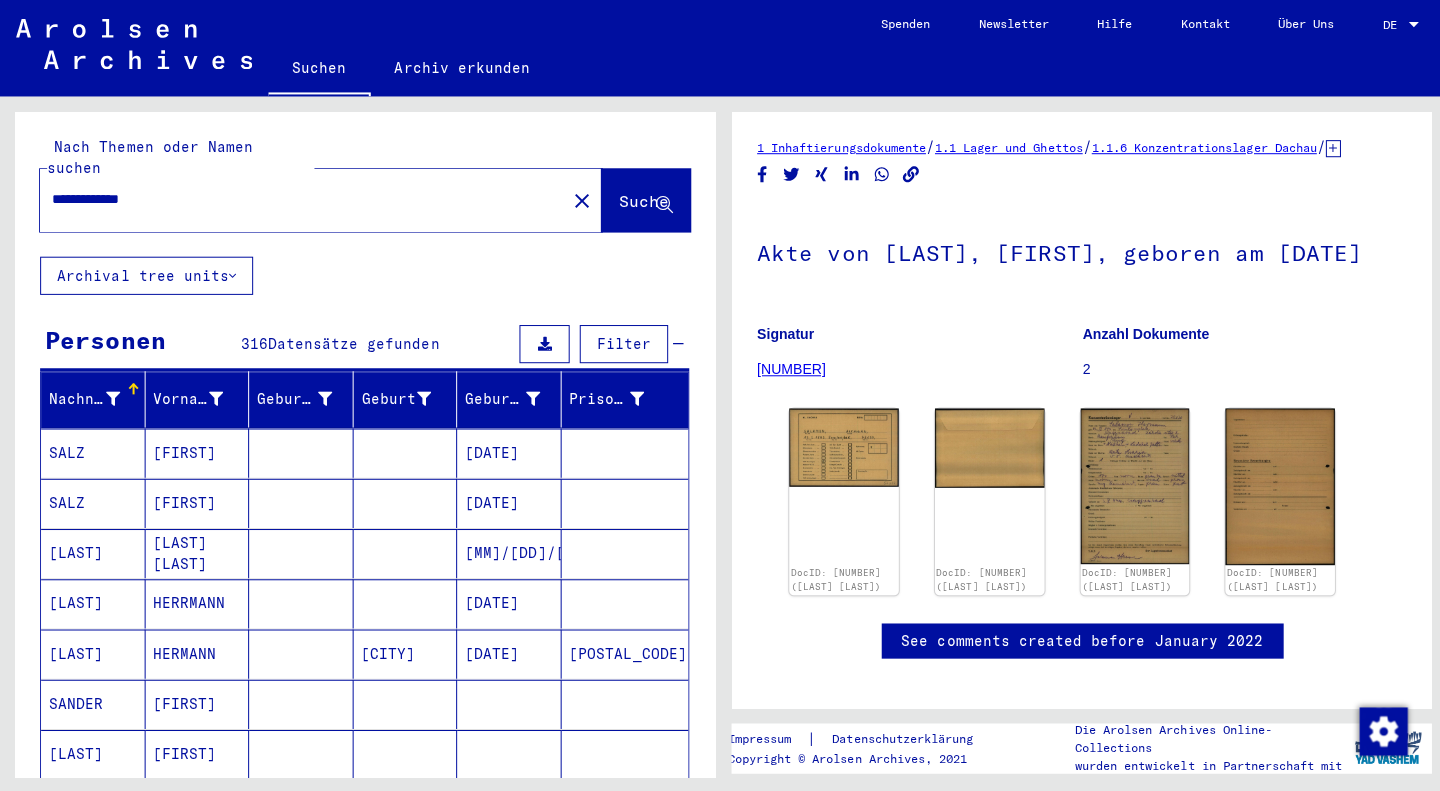 type on "**********" 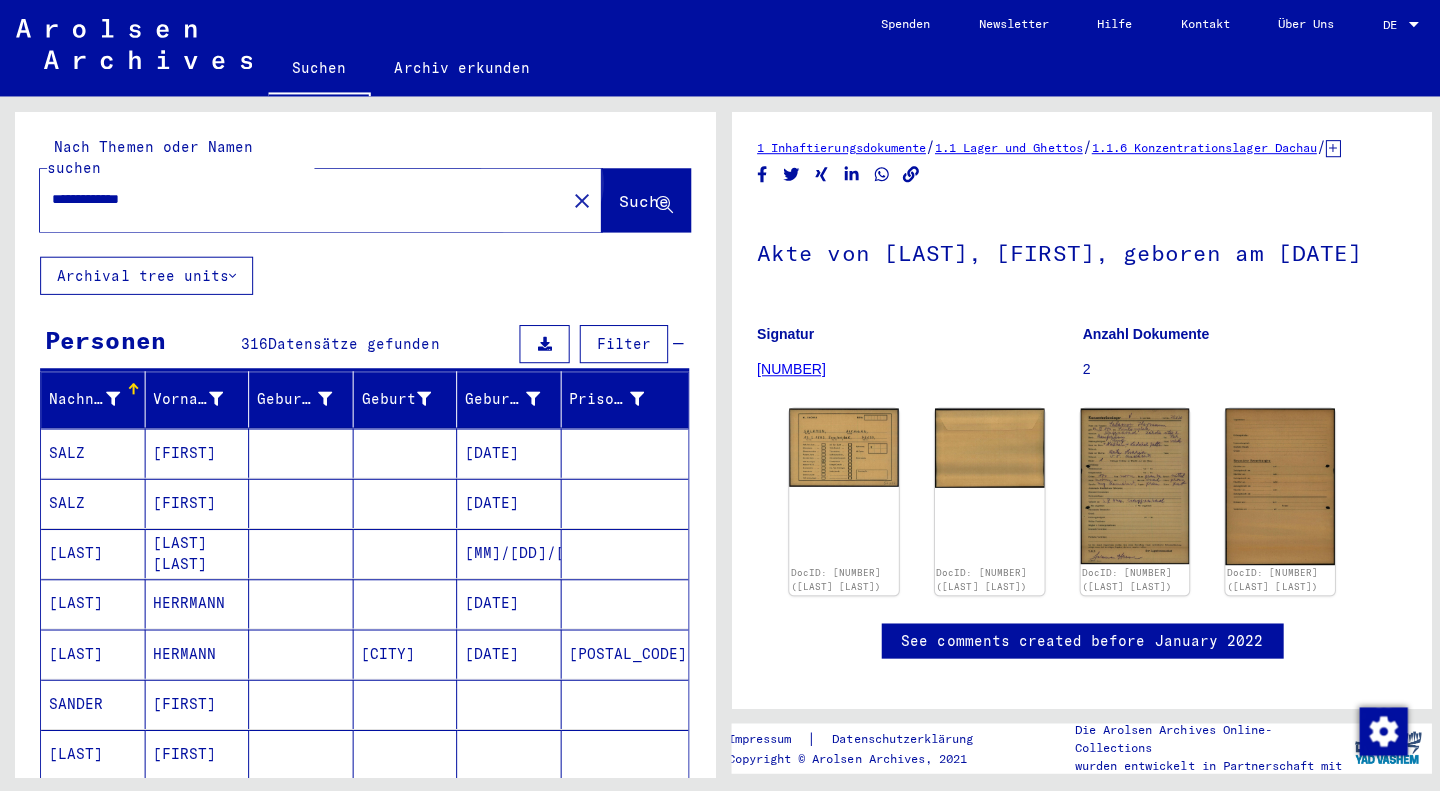 click on "Suche" 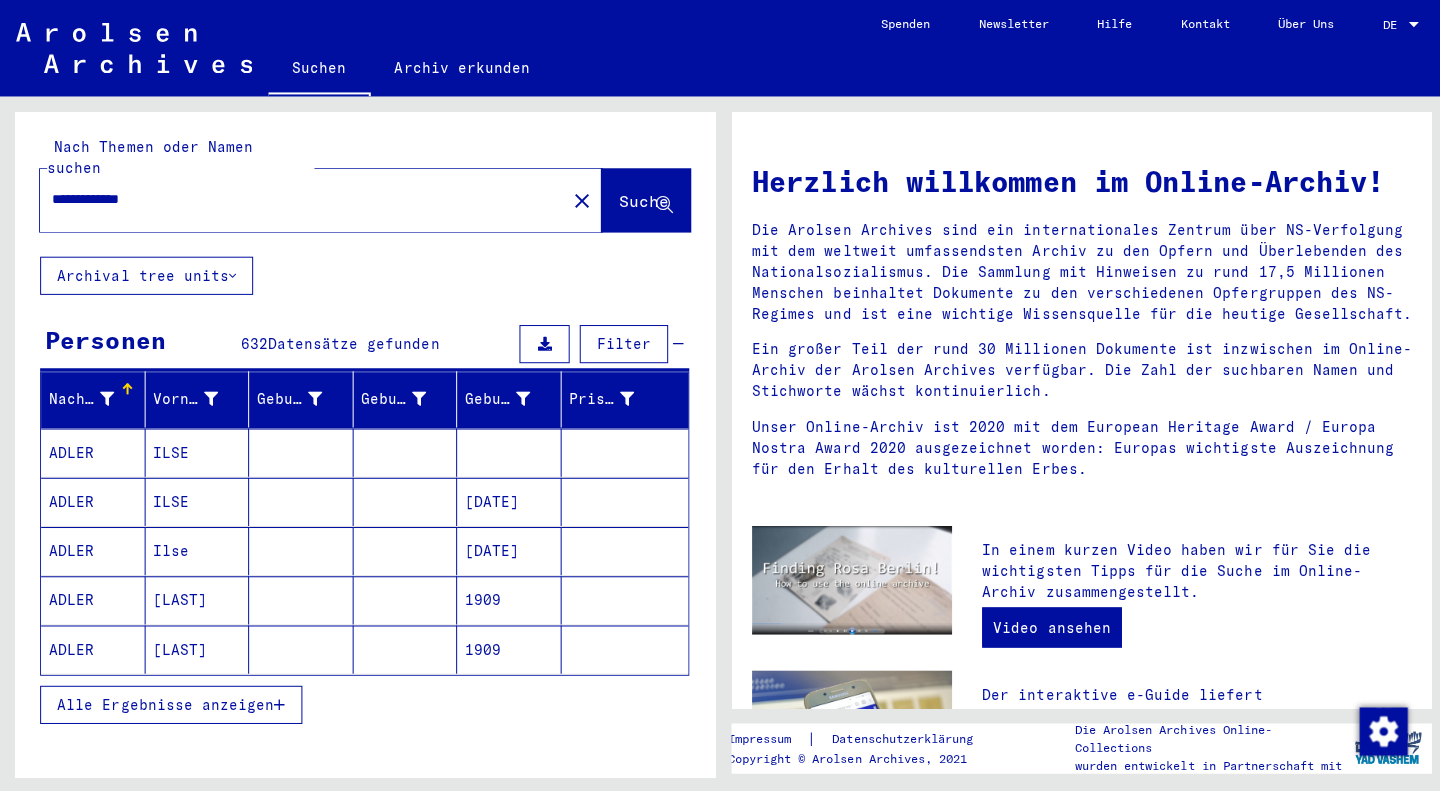 click on "Alle Ergebnisse anzeigen" at bounding box center (165, 701) 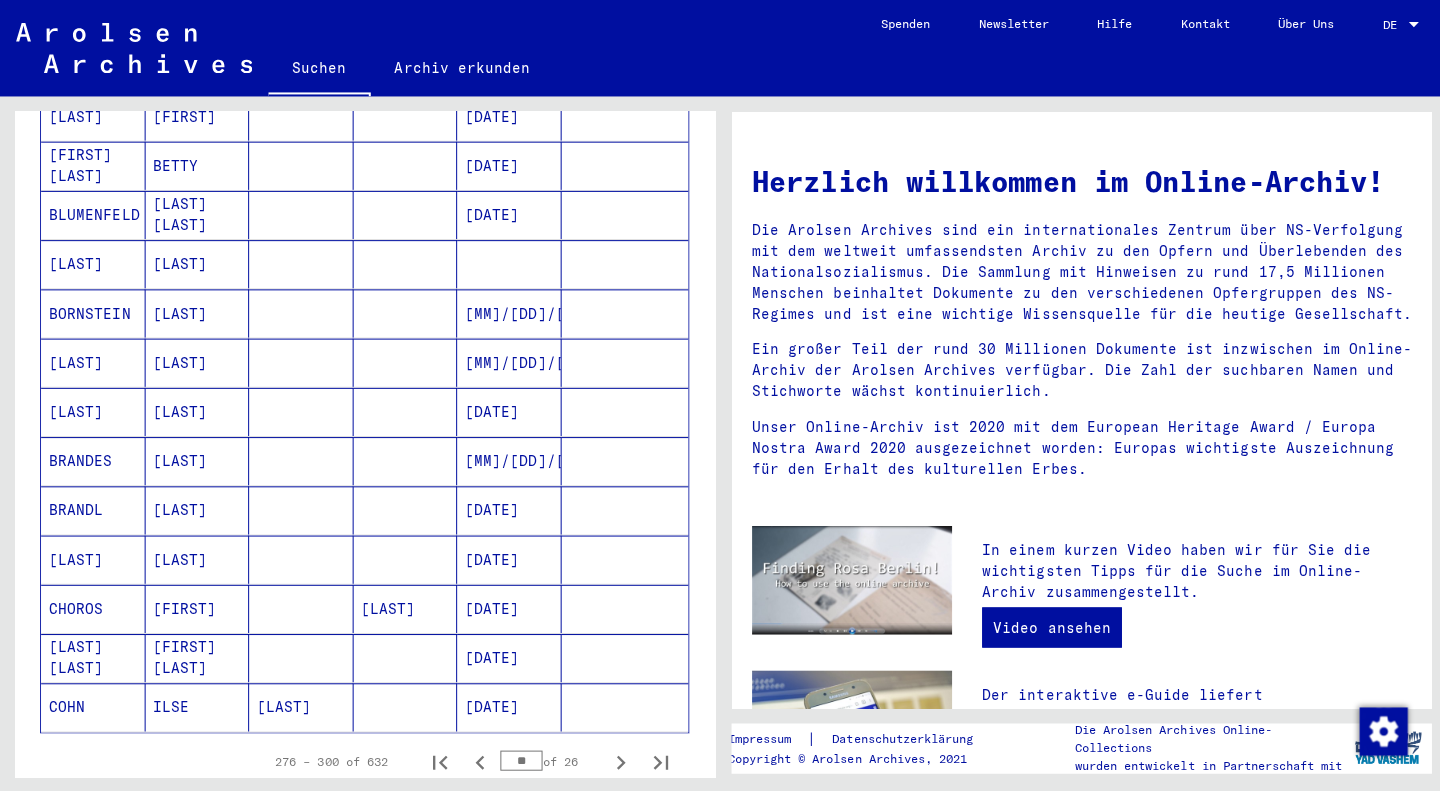 scroll, scrollTop: 1054, scrollLeft: 0, axis: vertical 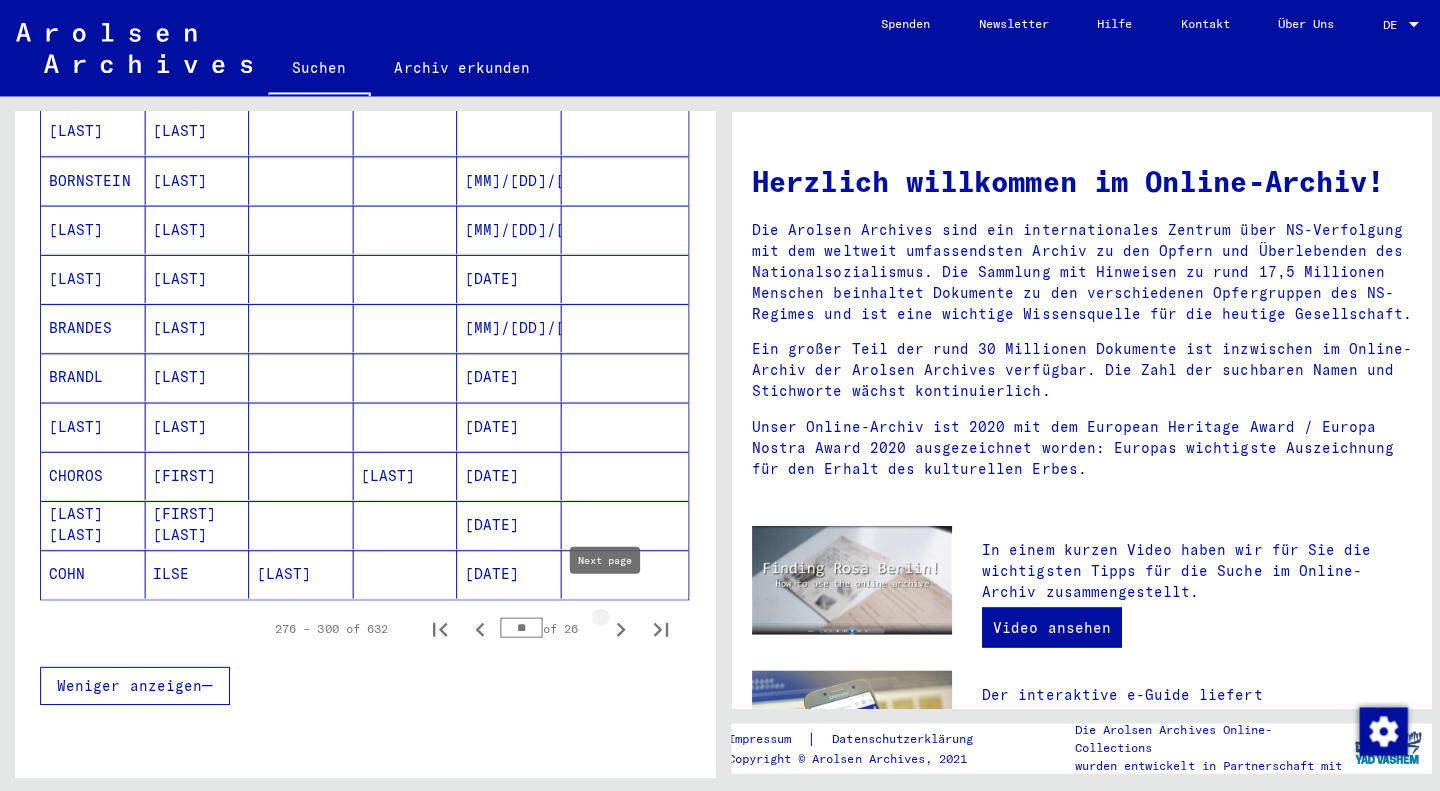 click 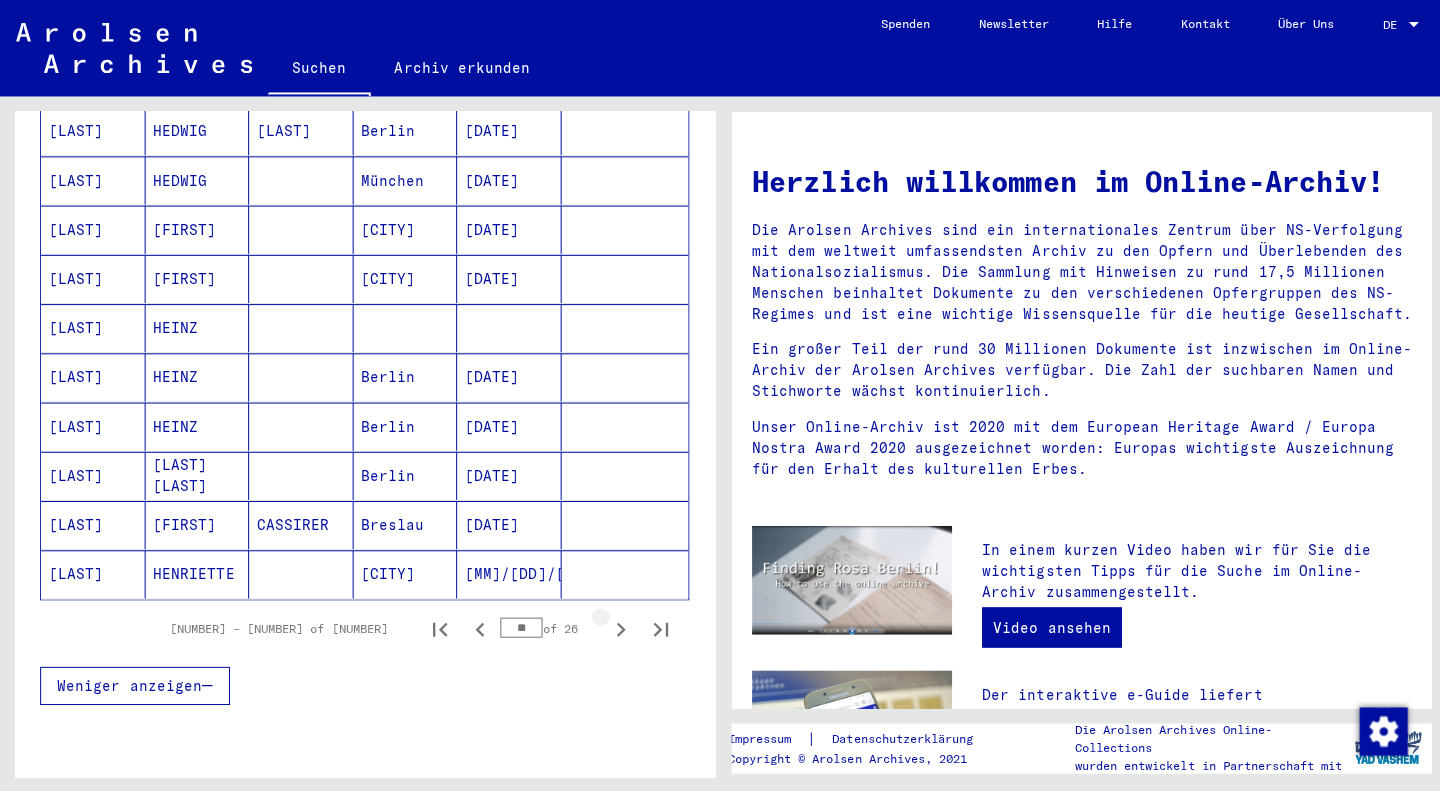 click 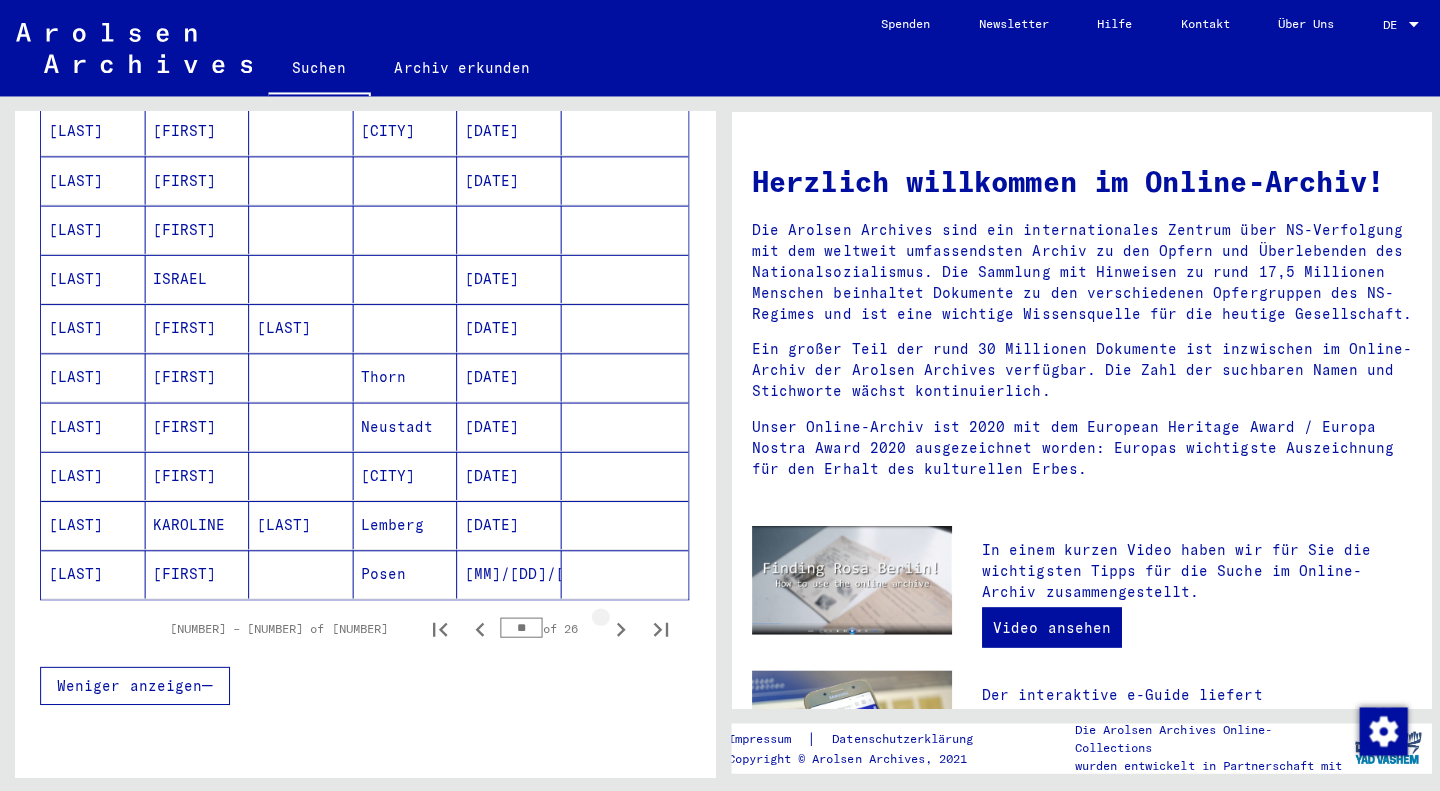 click 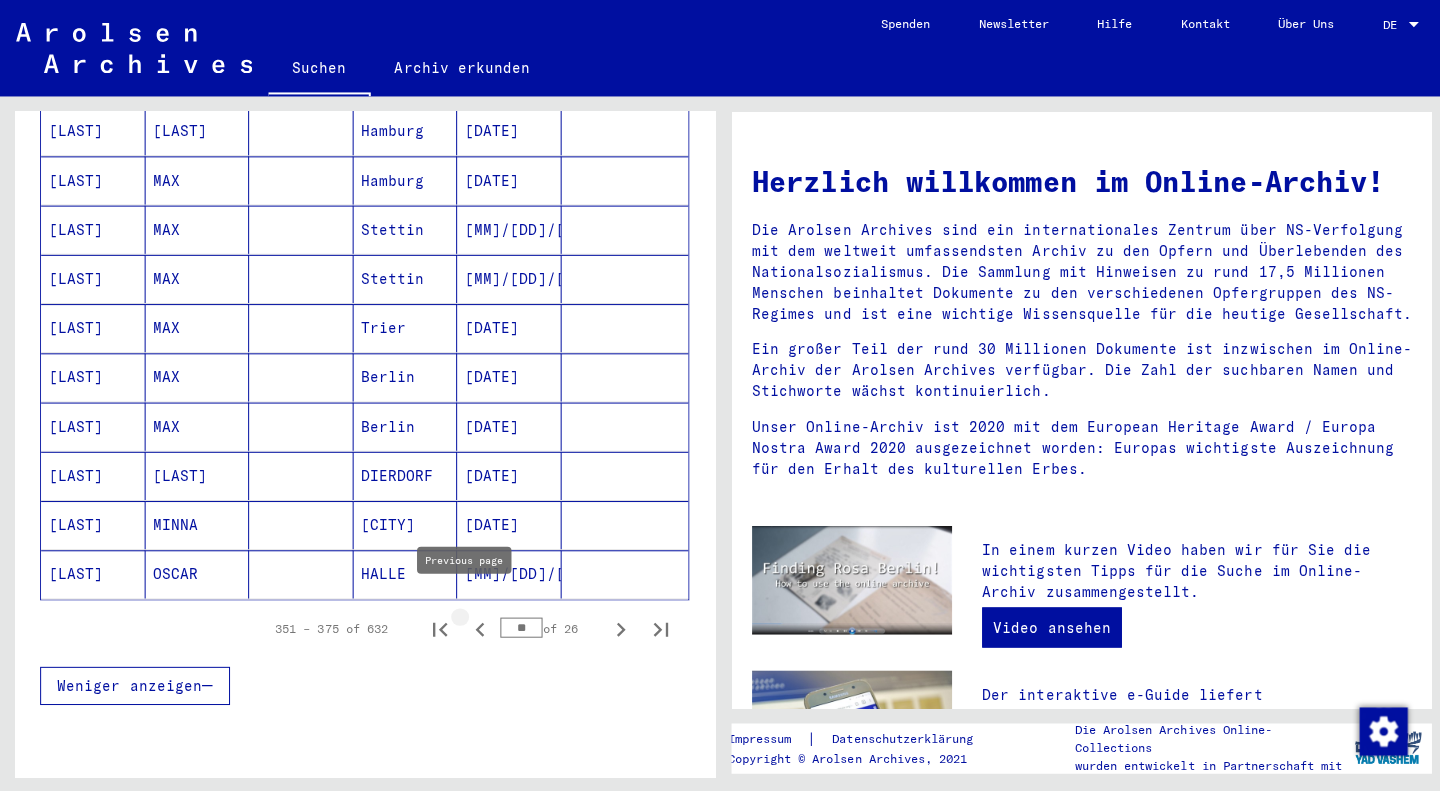 click 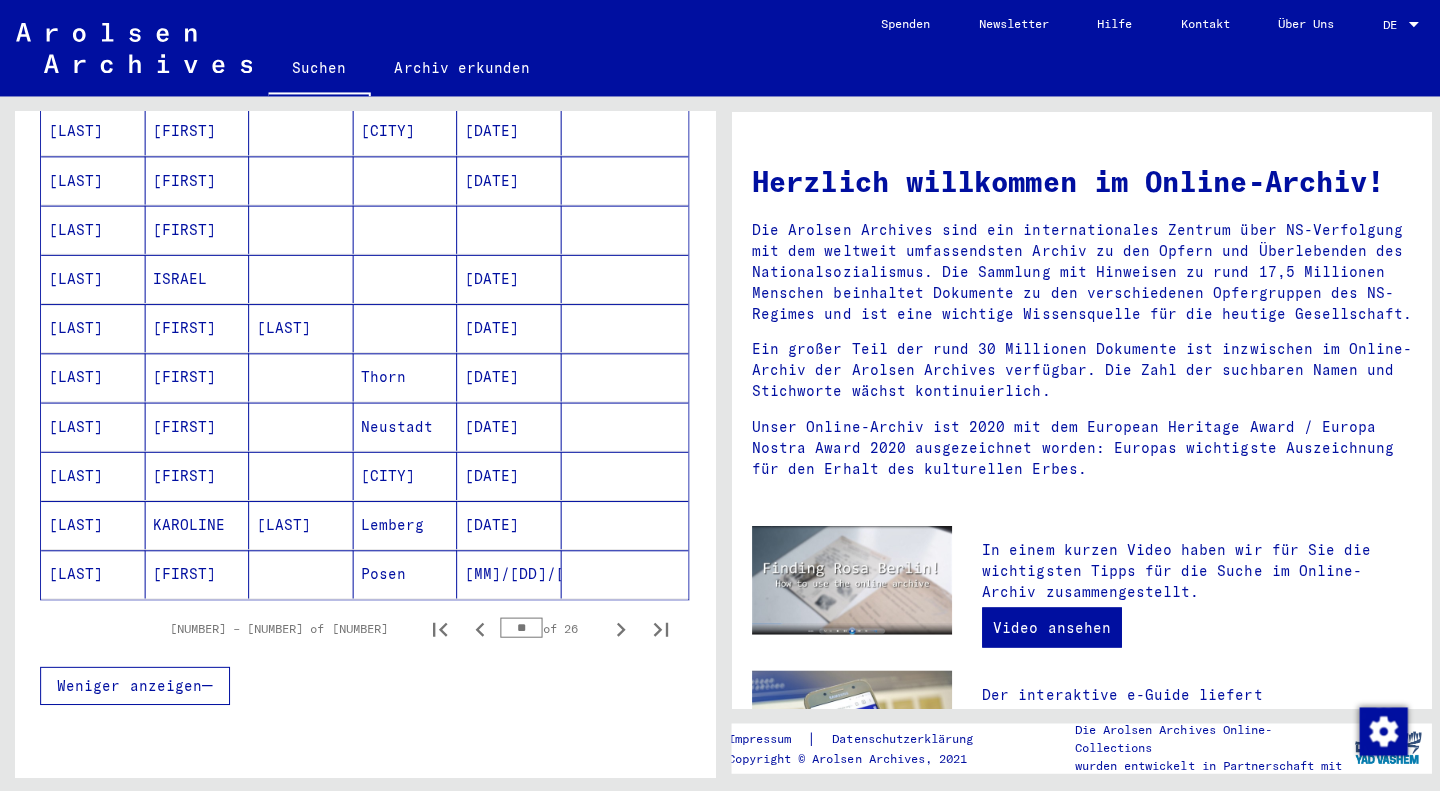 click 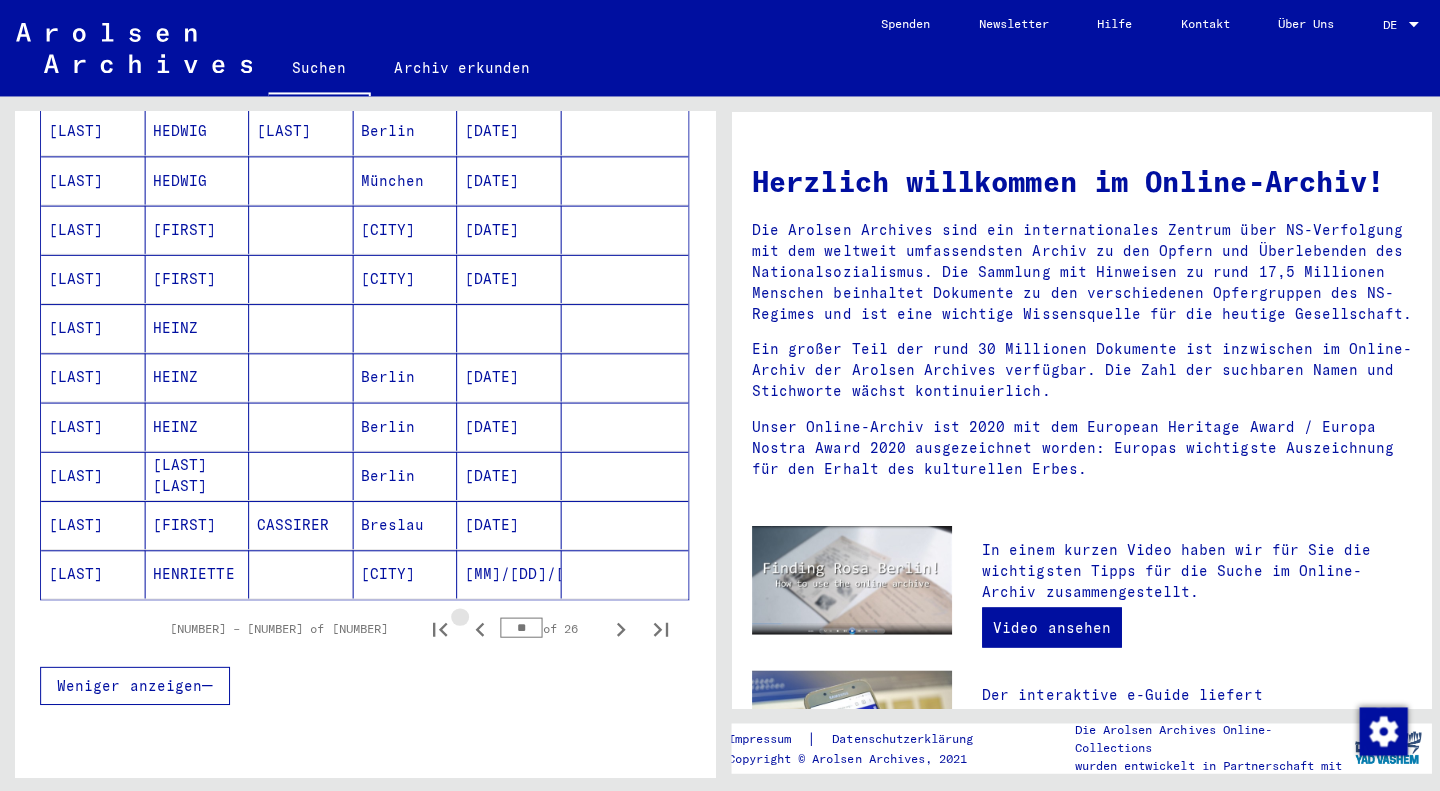 click 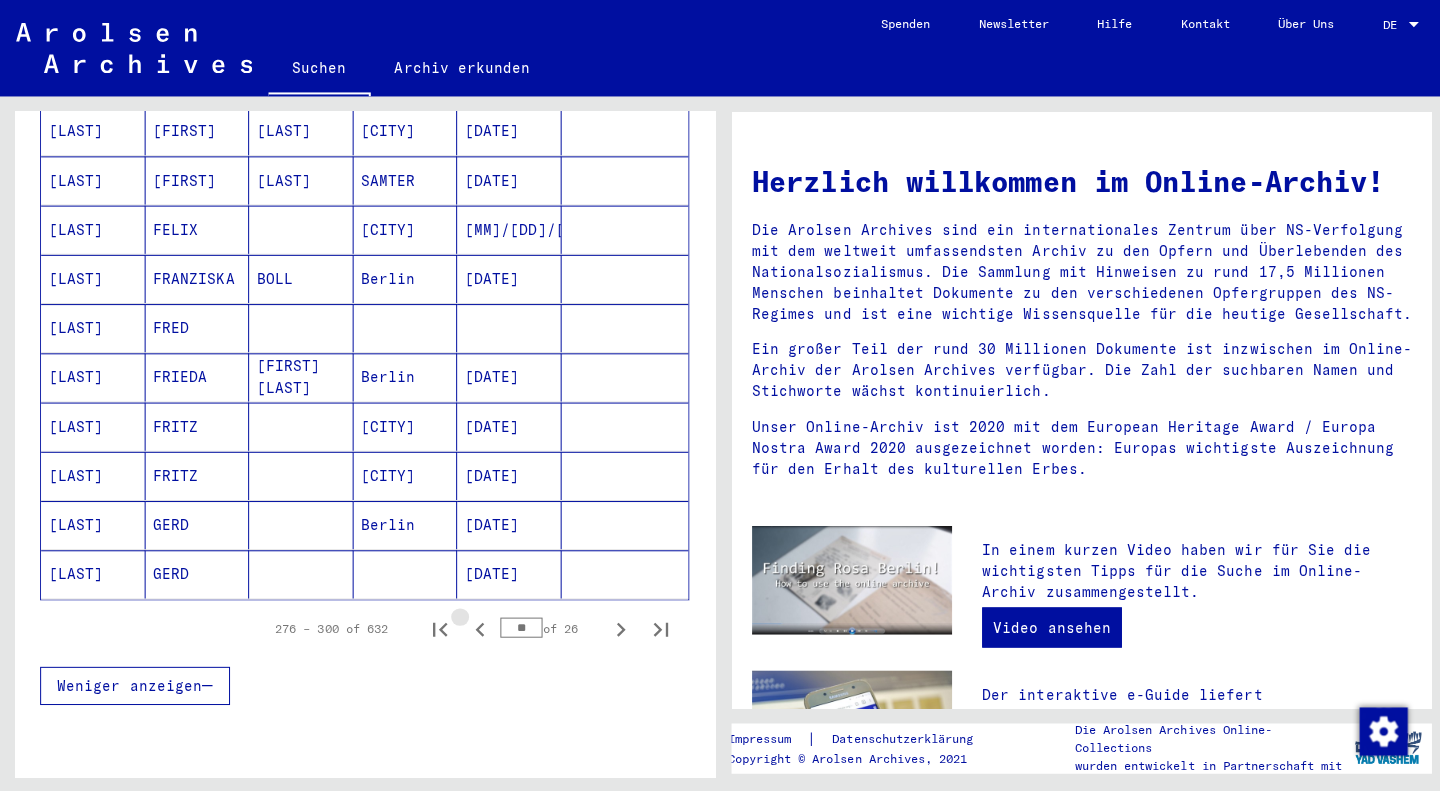 click 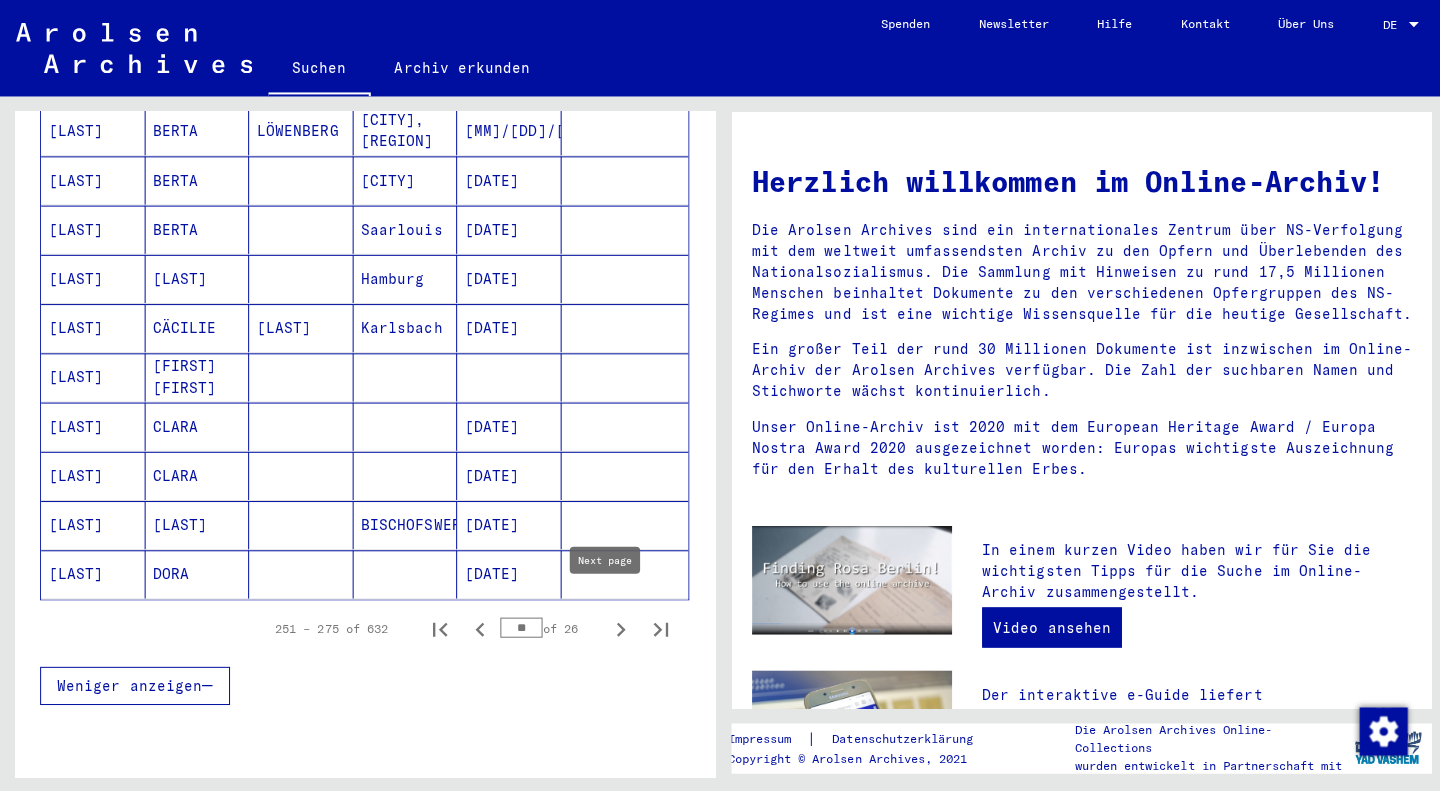 click 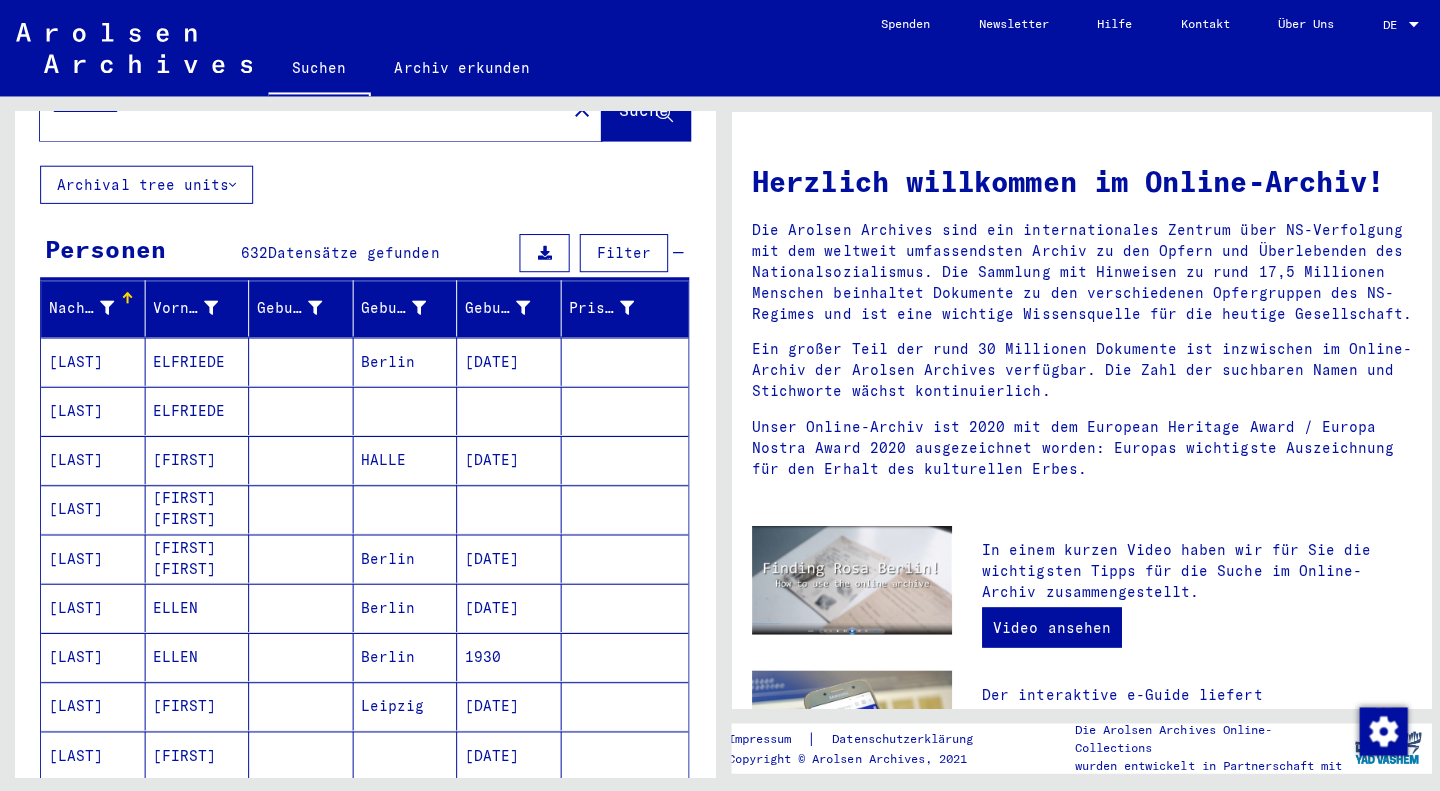 scroll, scrollTop: 89, scrollLeft: 0, axis: vertical 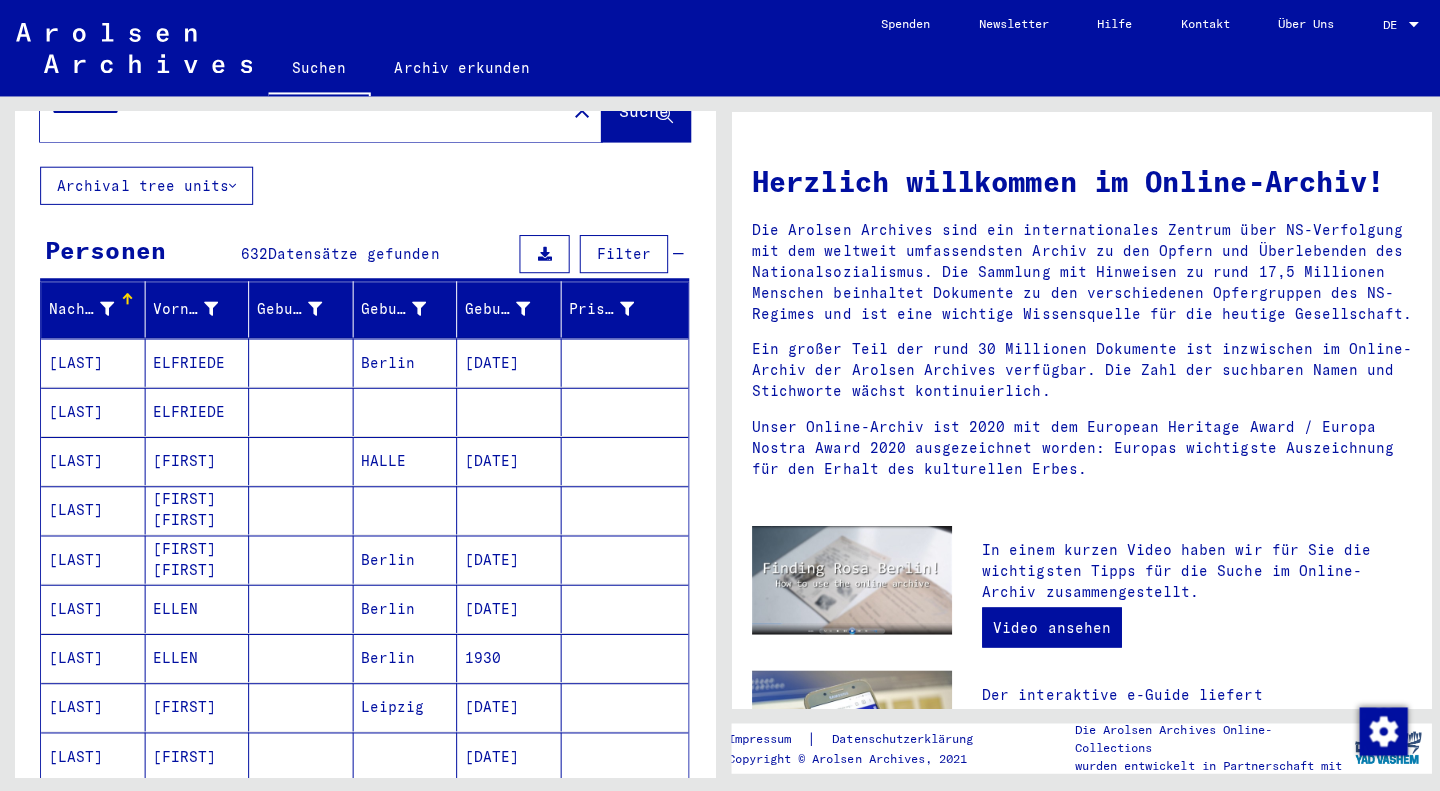 click on "Filter" at bounding box center (621, 253) 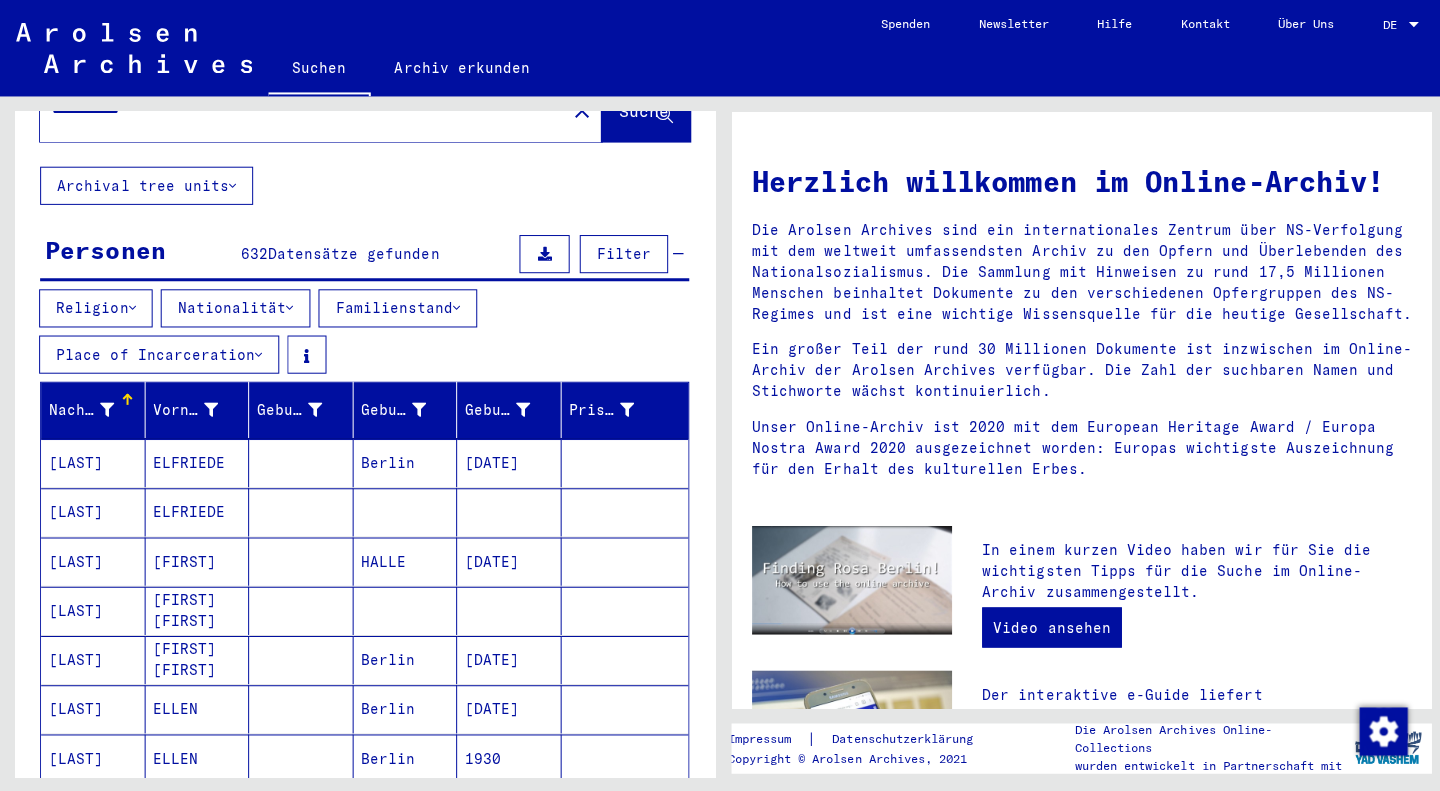 click at bounding box center [675, 253] 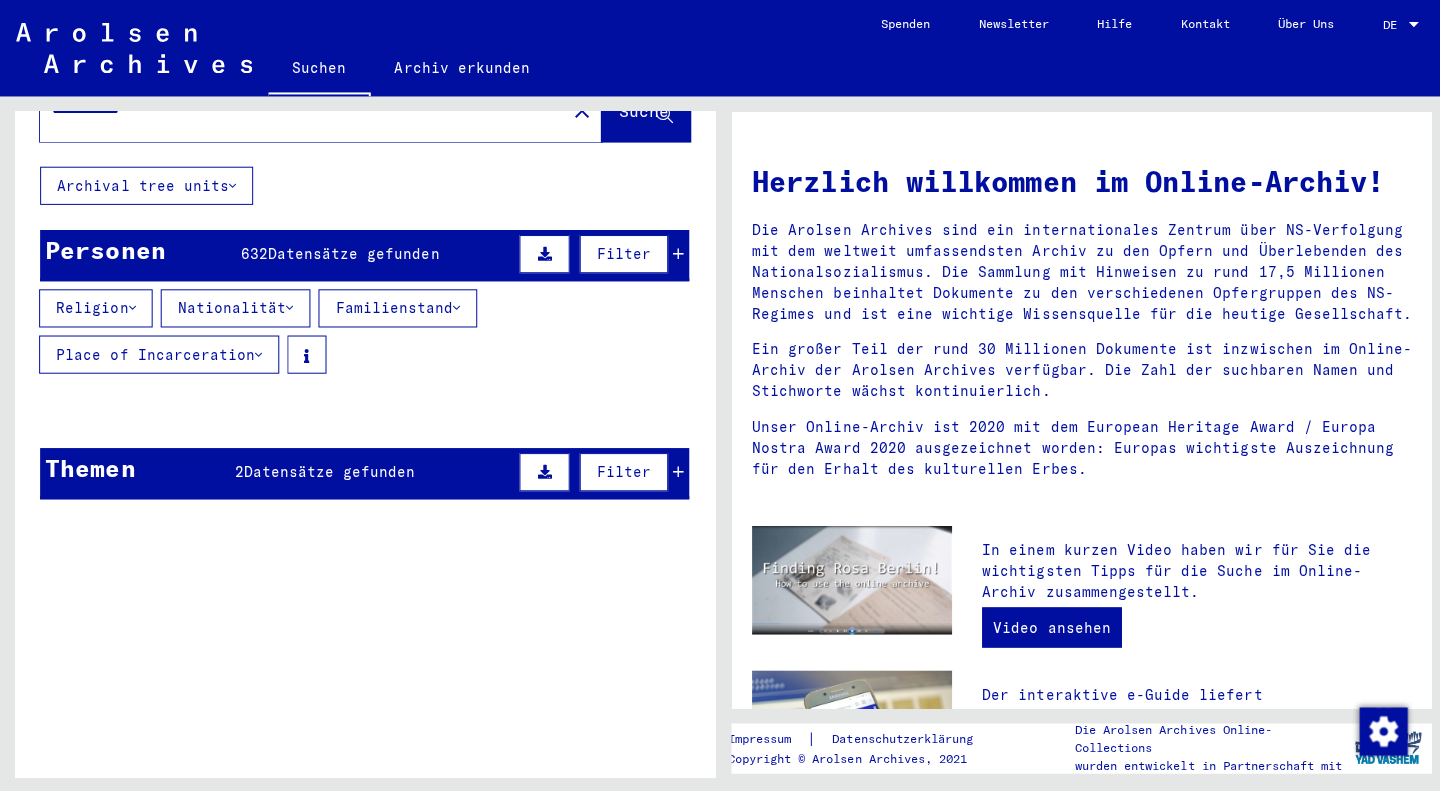 scroll, scrollTop: 0, scrollLeft: 0, axis: both 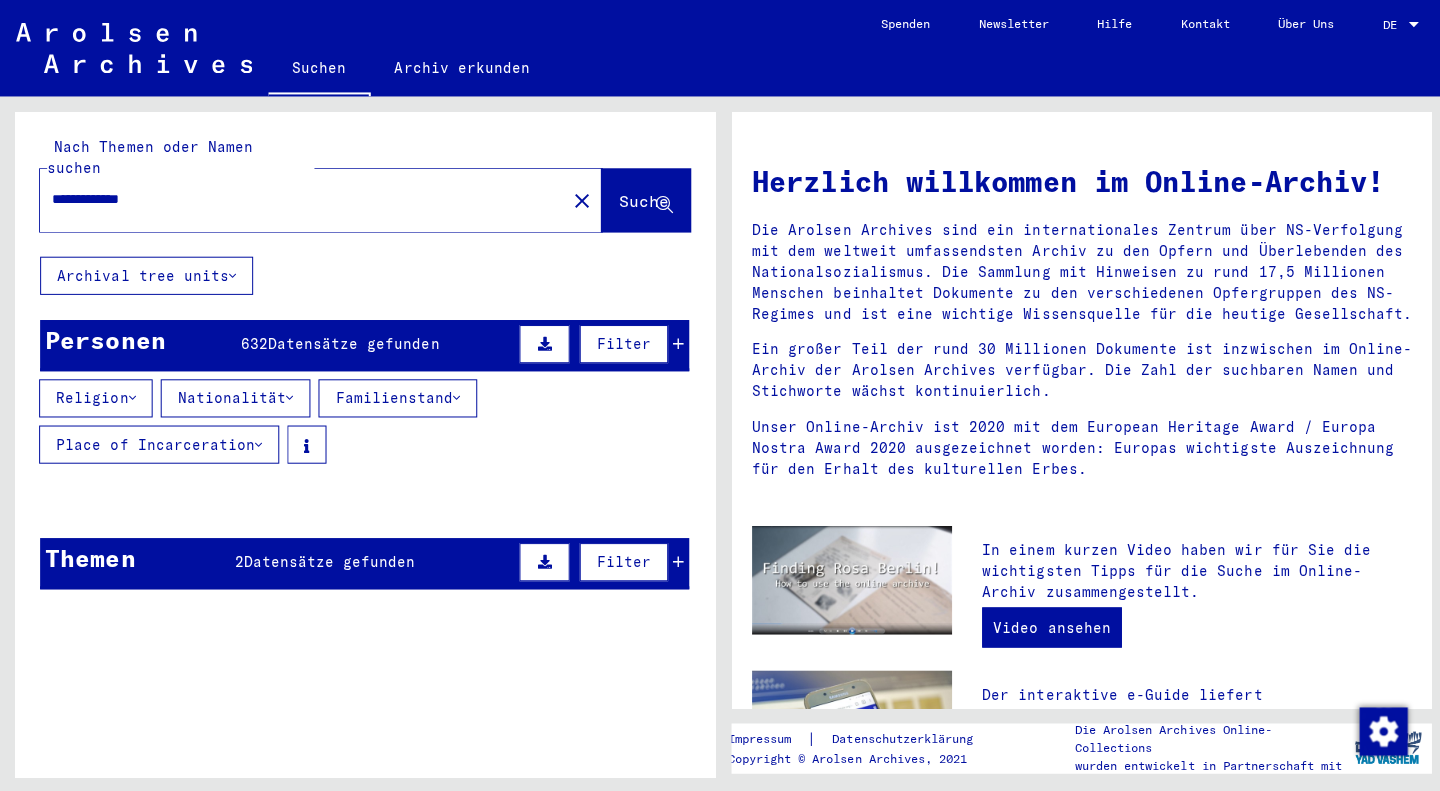 click on "**********" at bounding box center (295, 198) 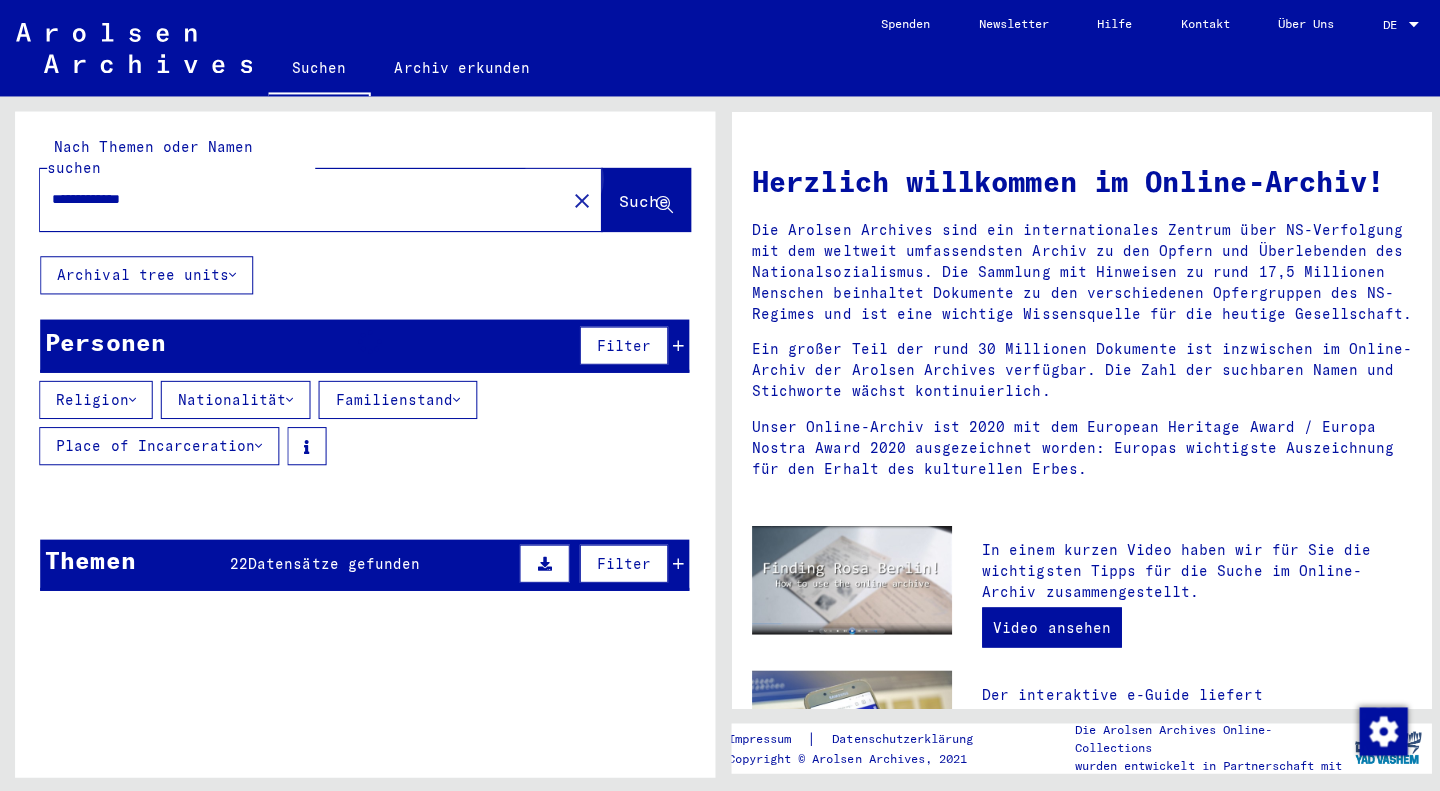 click on "Suche" 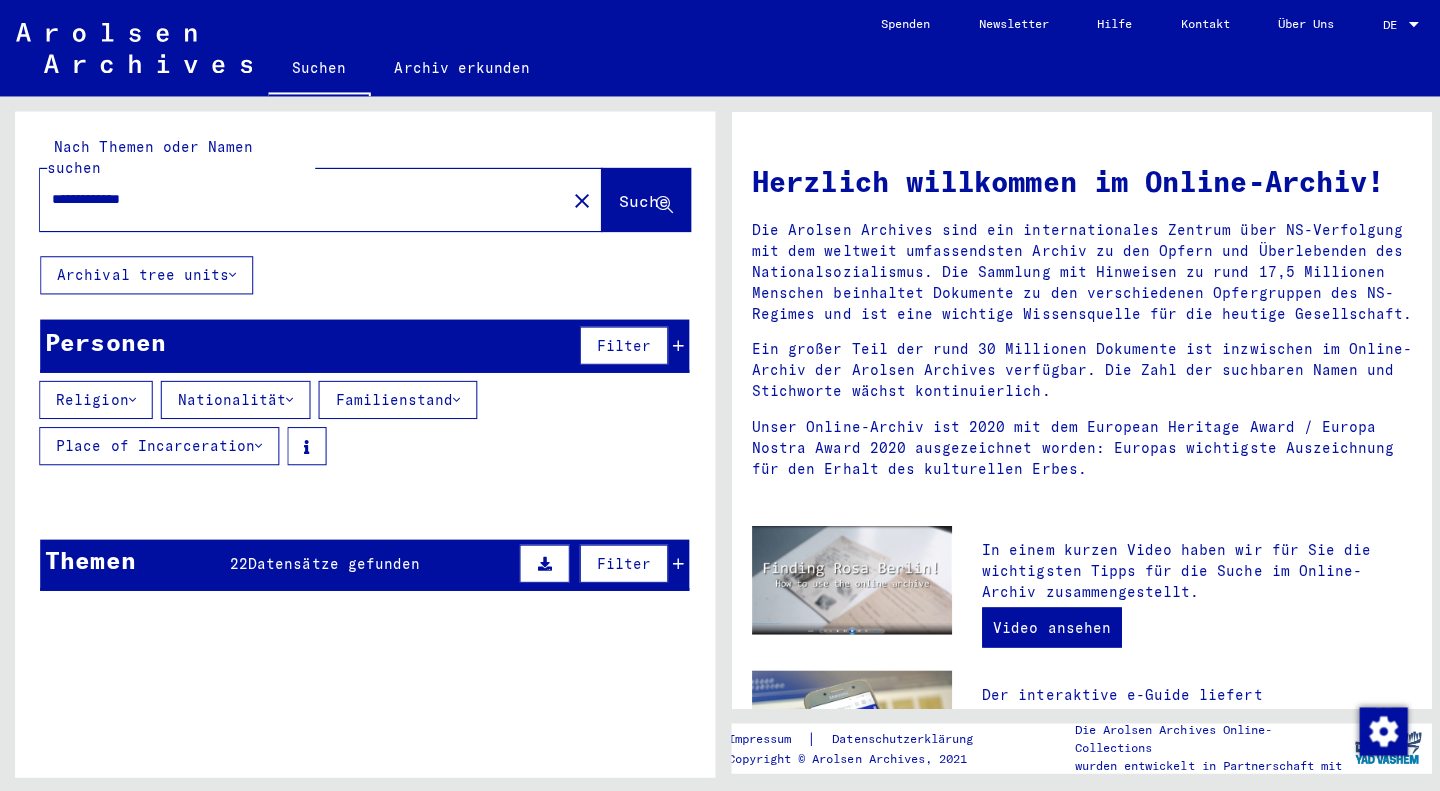 click on "Archival tree units" 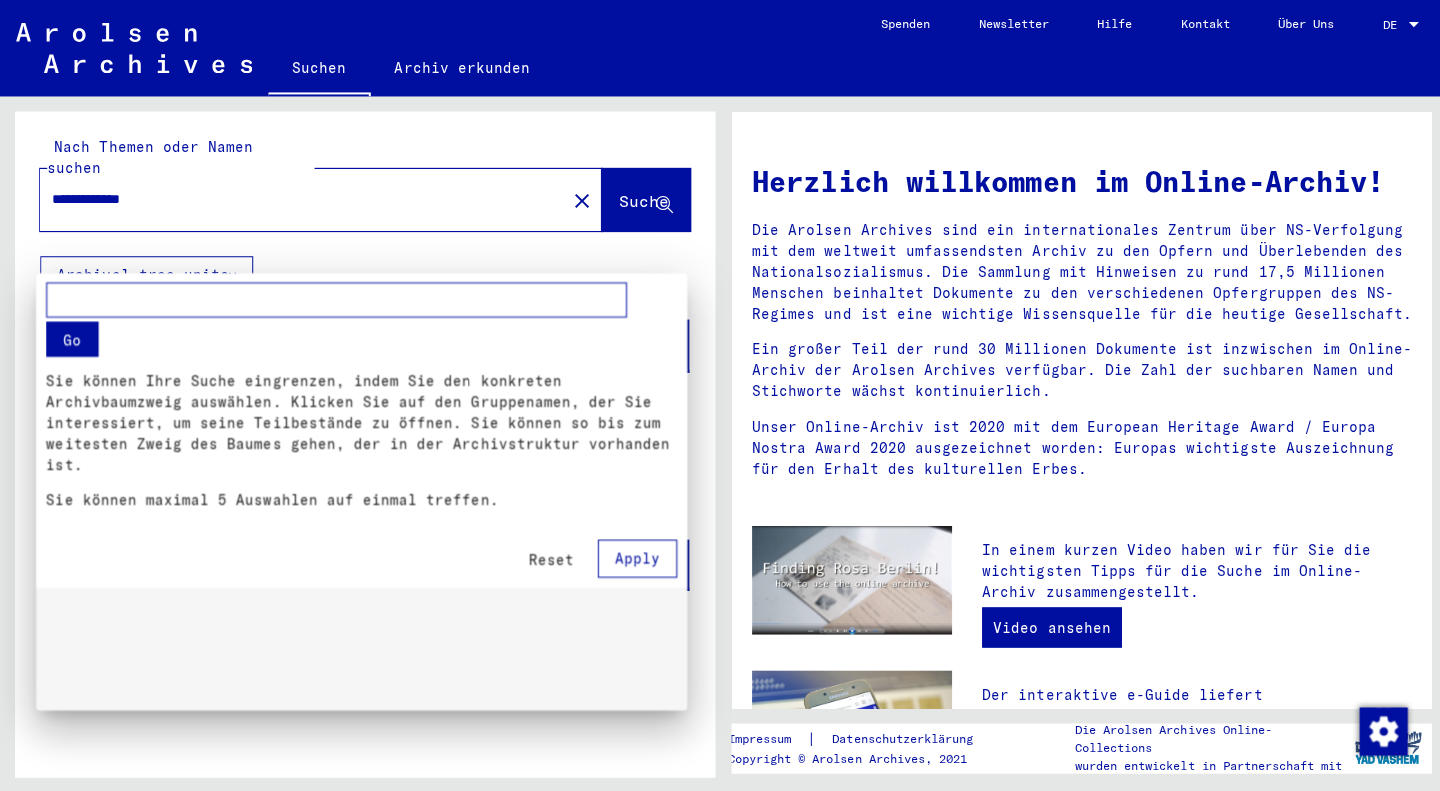 click at bounding box center [720, 395] 